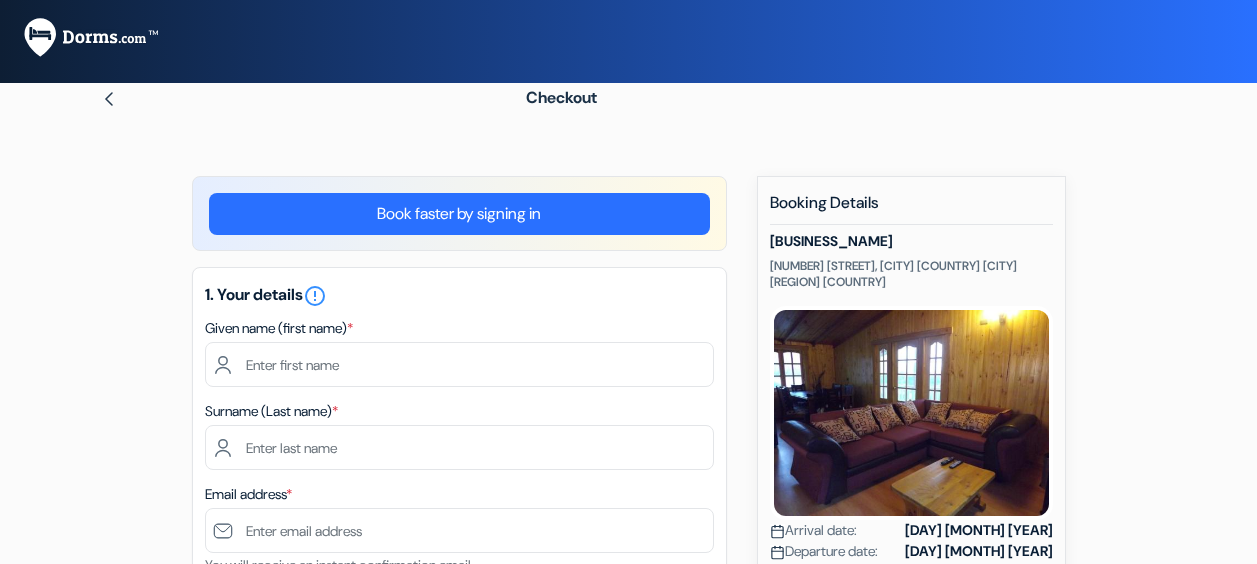 scroll, scrollTop: 0, scrollLeft: 0, axis: both 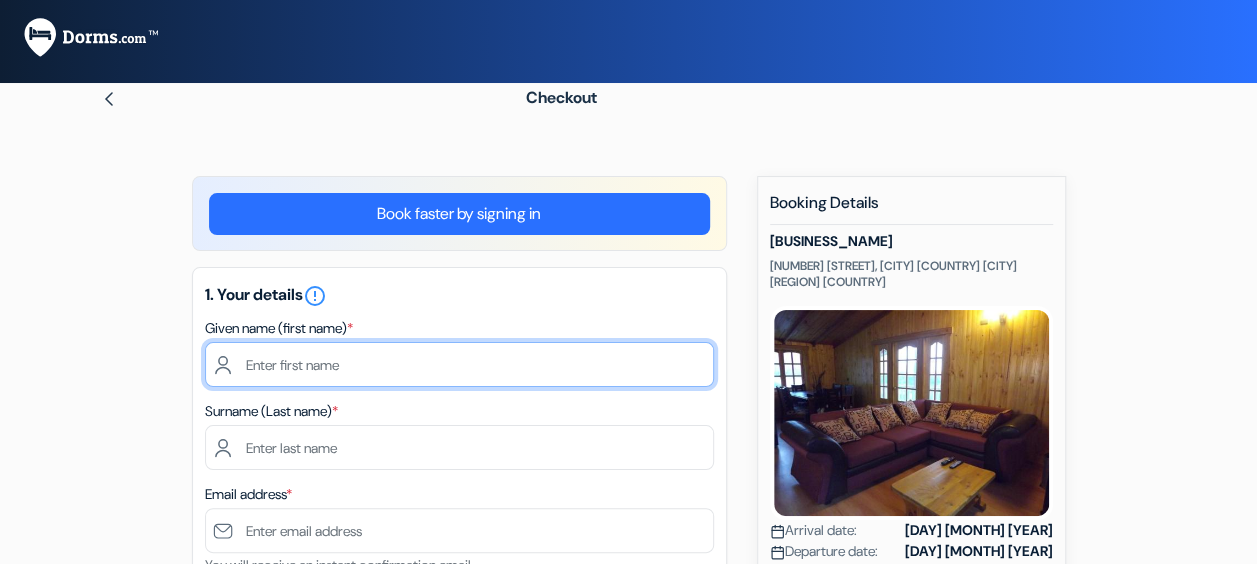 click at bounding box center [459, 364] 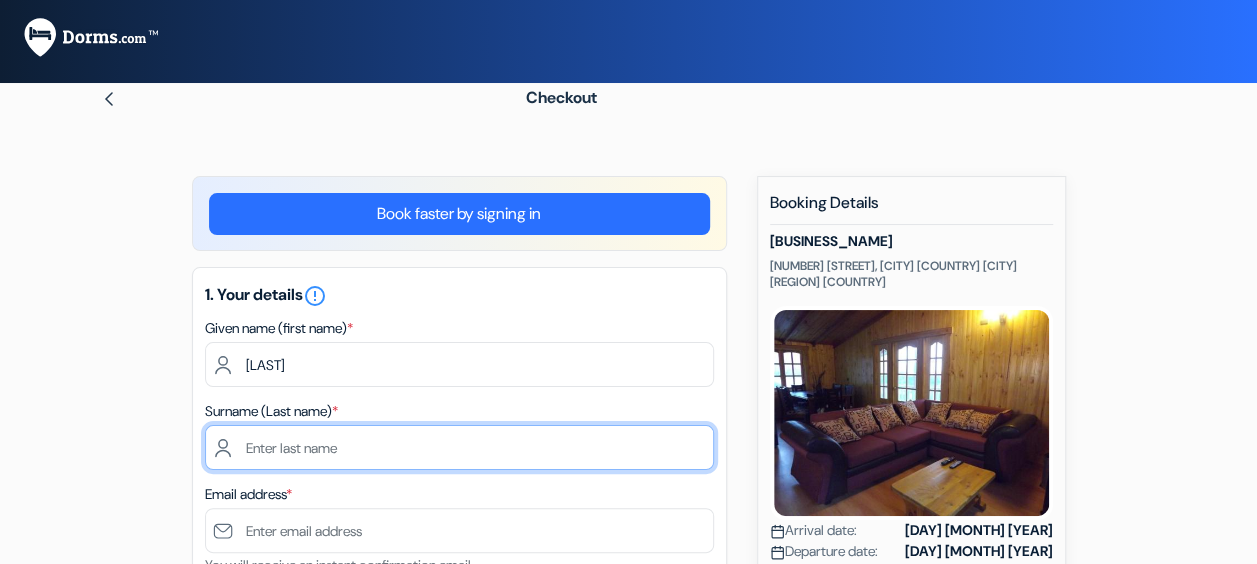 type on "[LAST]" 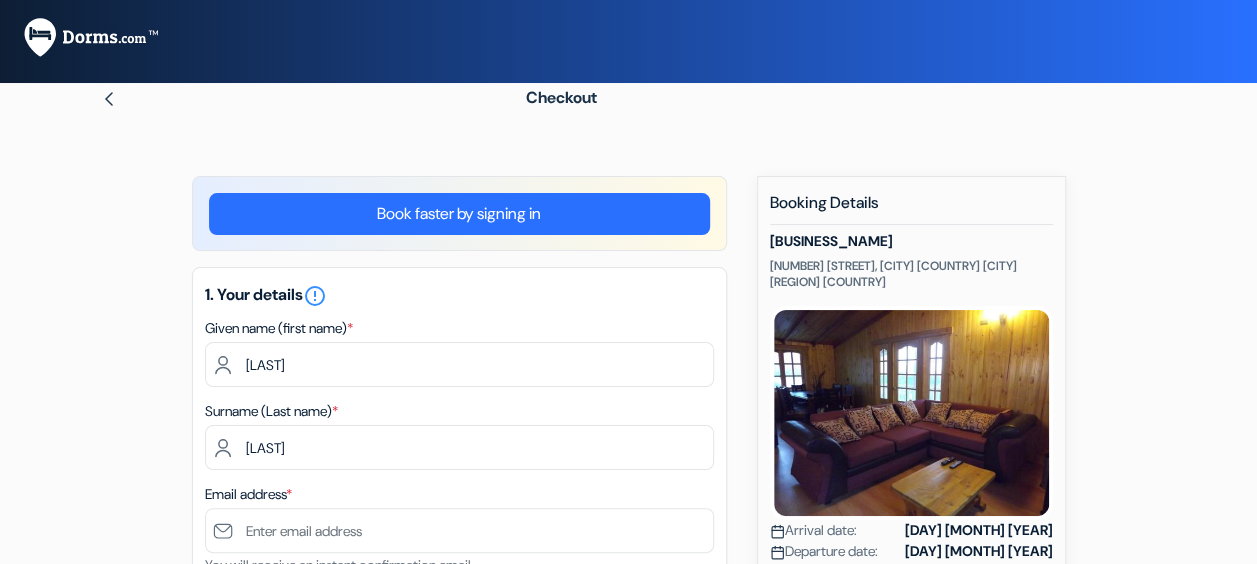 type on "[LAST_NAME]" 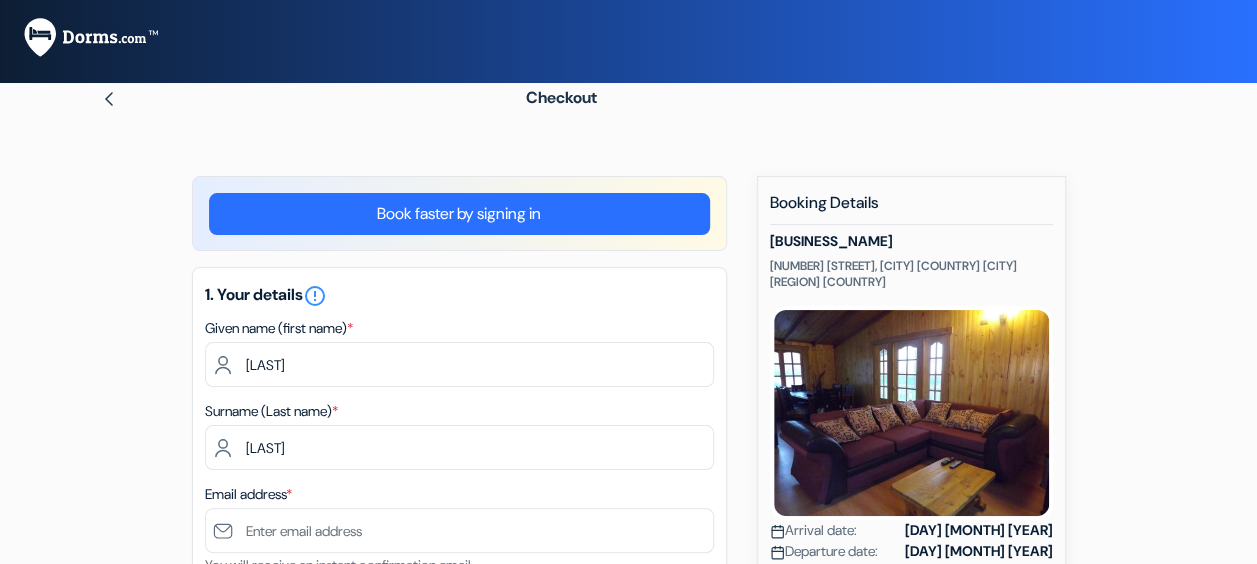 type on "[NUMBER], [STREET]" 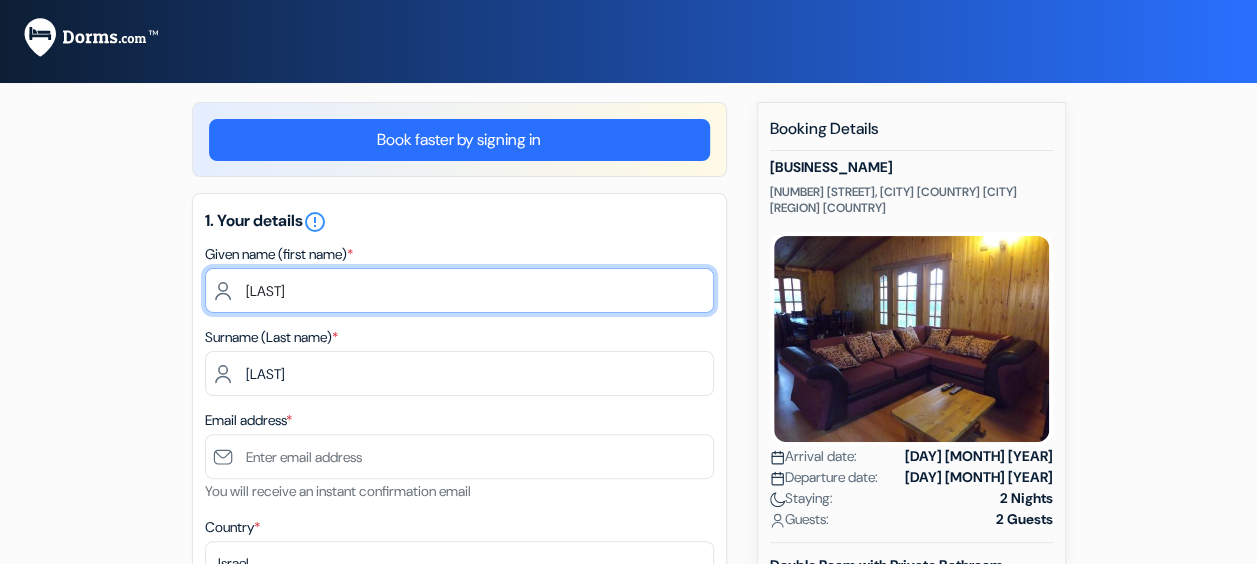 scroll, scrollTop: 100, scrollLeft: 0, axis: vertical 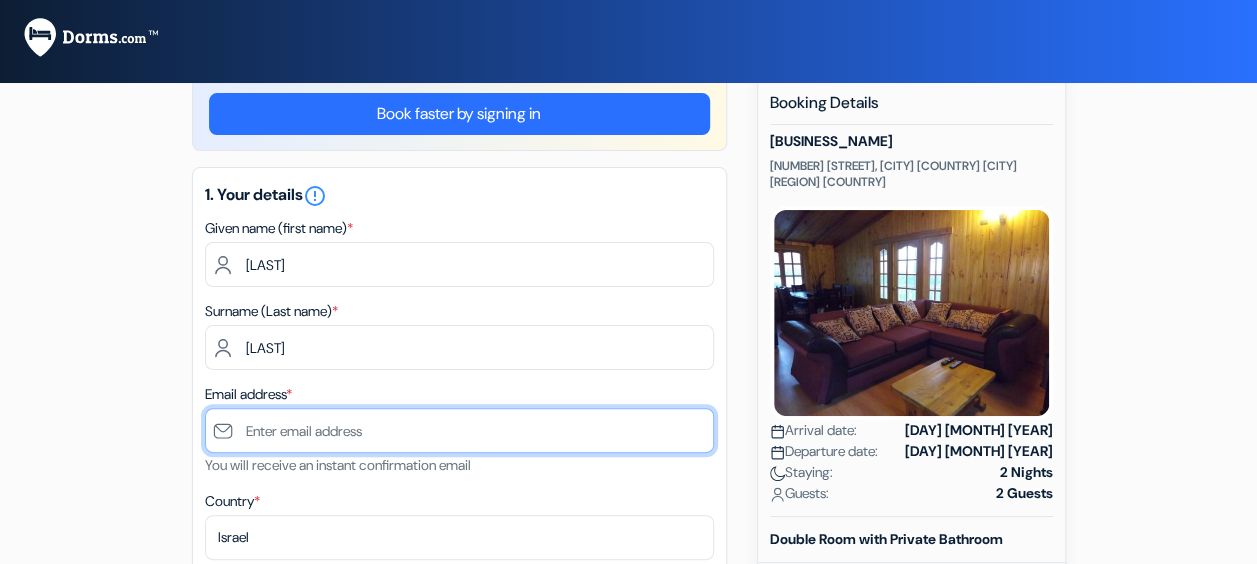 click at bounding box center [459, 430] 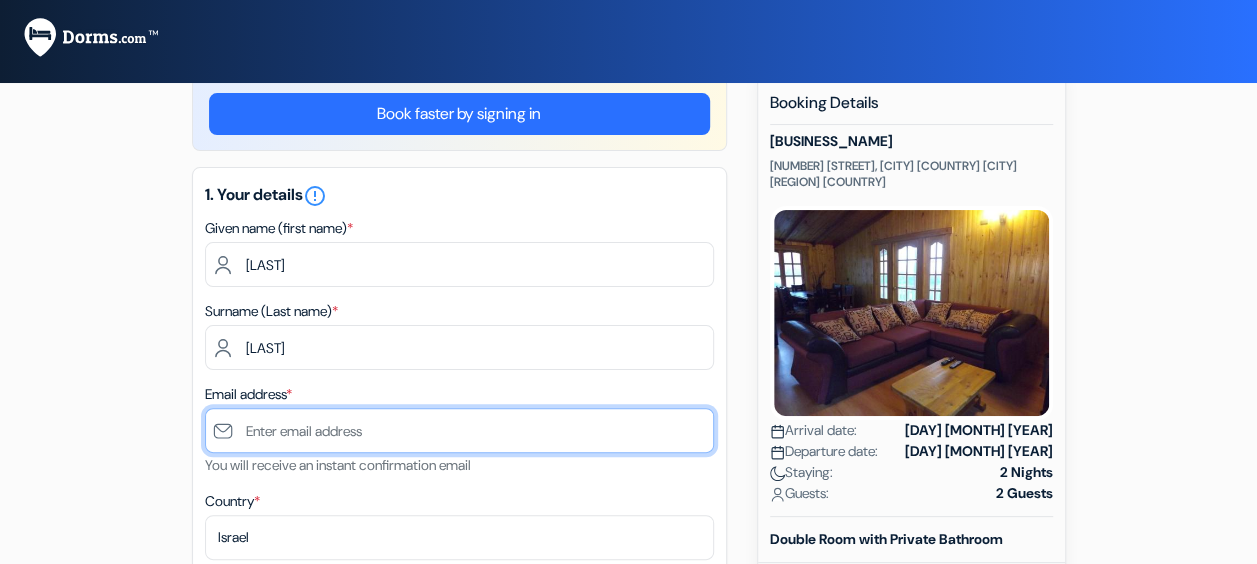 type on "[EMAIL]" 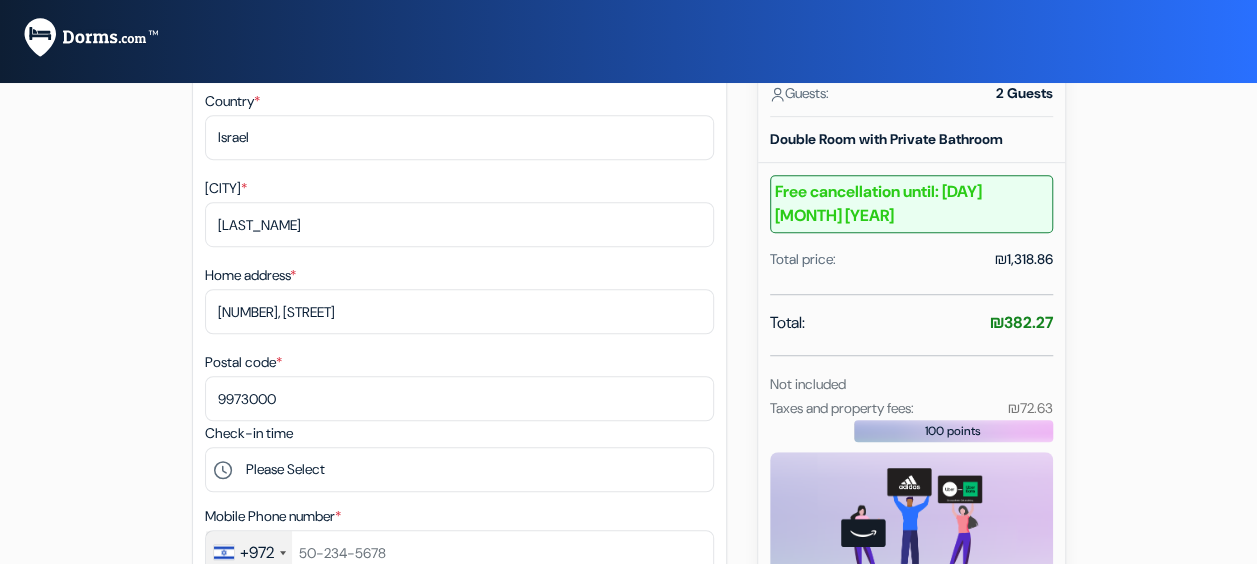scroll, scrollTop: 700, scrollLeft: 0, axis: vertical 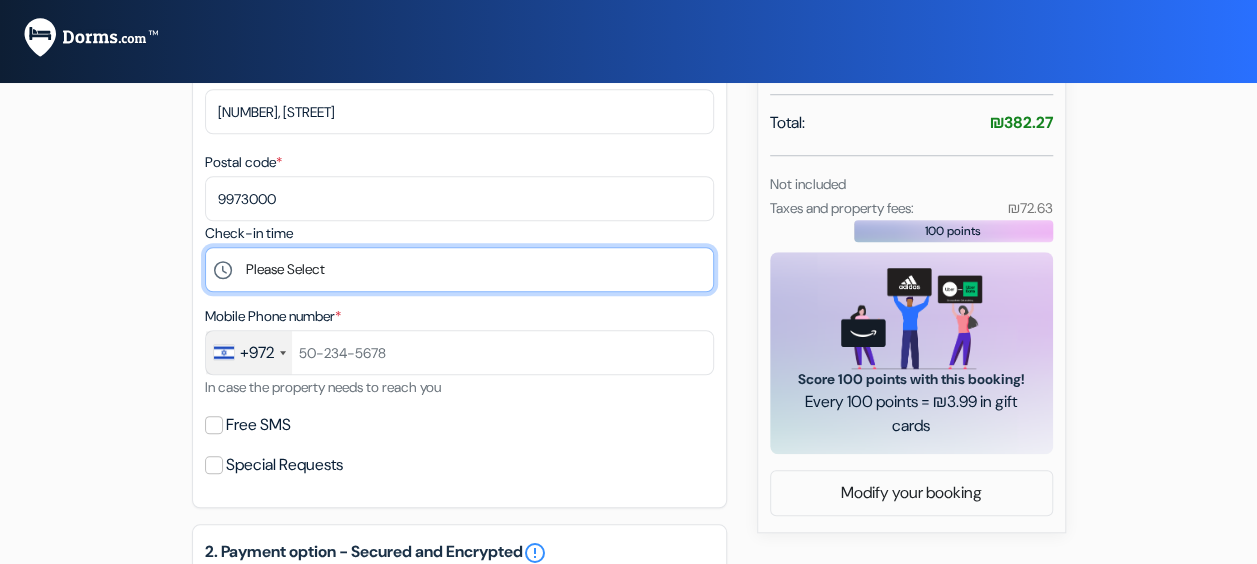 click on "Please Select
14:00
15:00
16:00
17:00
18:00
19:00
20:00
21:00
22:00" at bounding box center (459, 269) 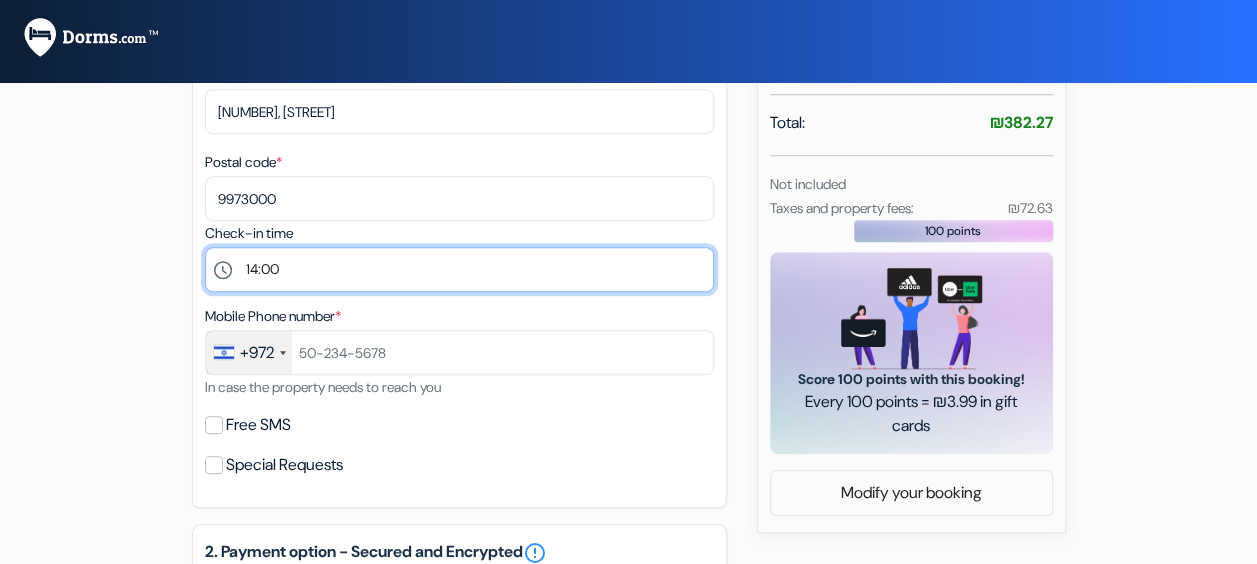 click on "Please Select
14:00
15:00
16:00
17:00
18:00
19:00
20:00
21:00
22:00" at bounding box center (459, 269) 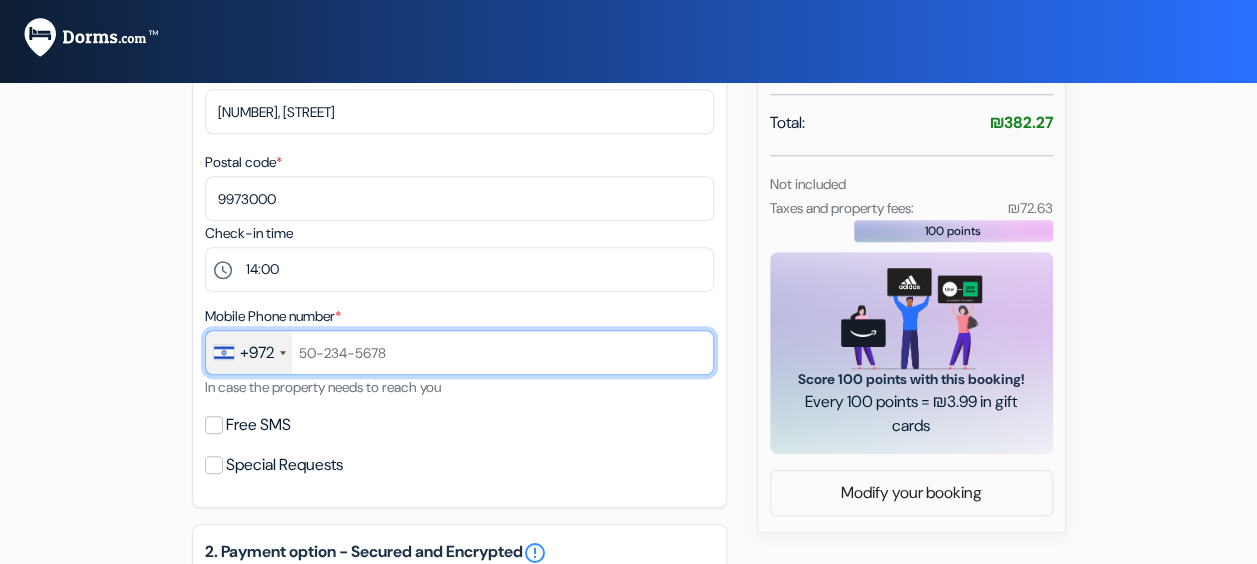 click at bounding box center [459, 352] 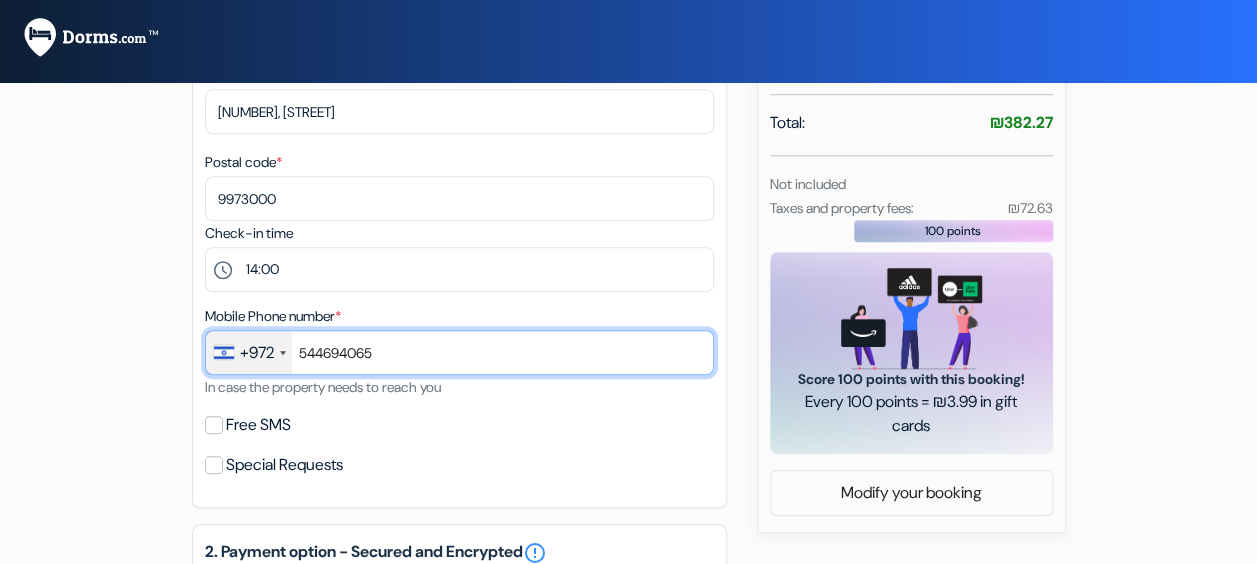 type on "544694065" 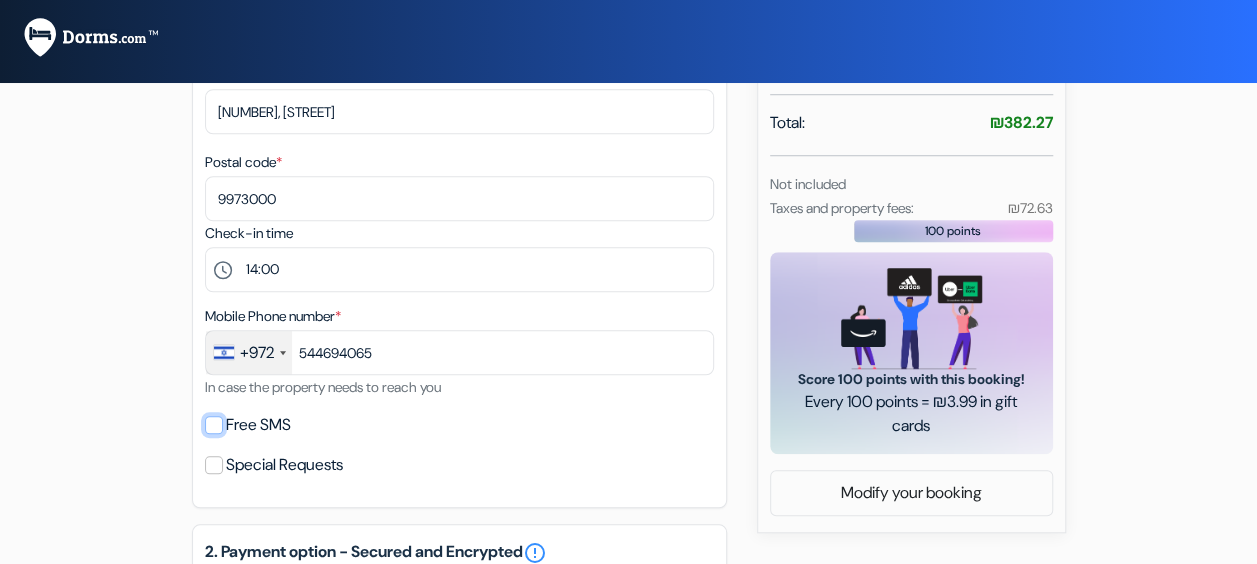 click on "Free SMS" at bounding box center [214, 425] 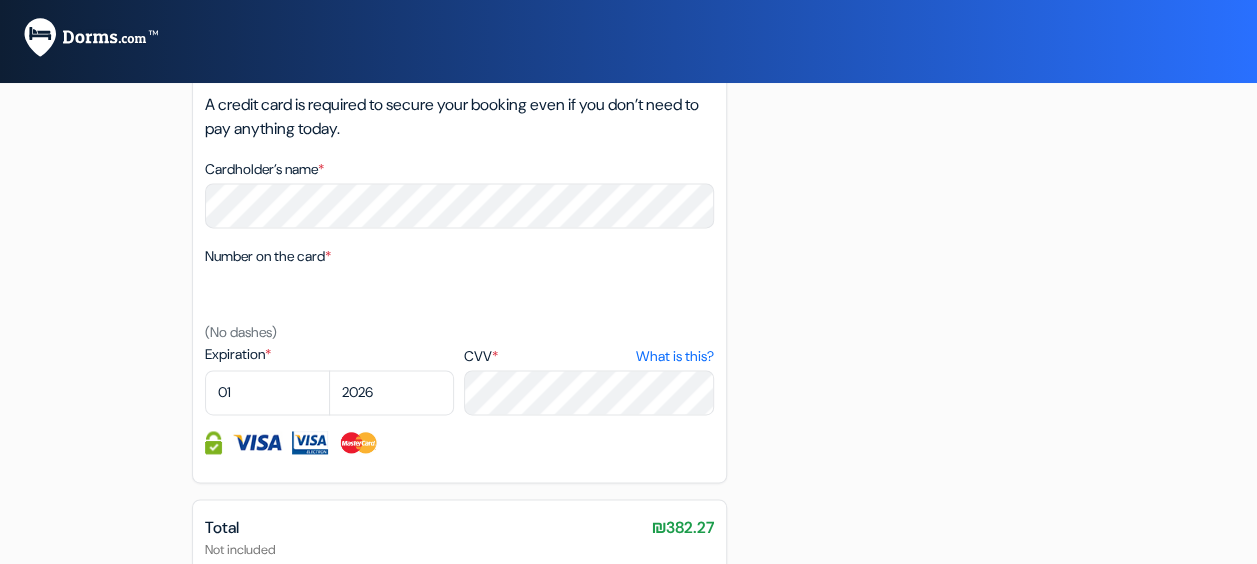 scroll, scrollTop: 1268, scrollLeft: 0, axis: vertical 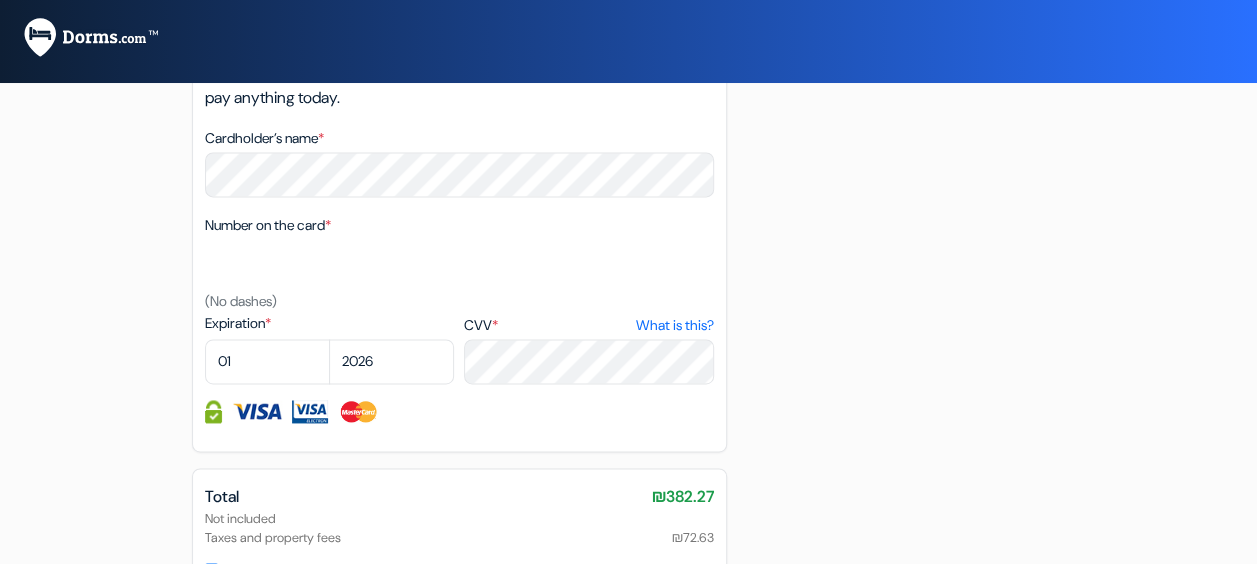 click at bounding box center [213, 411] 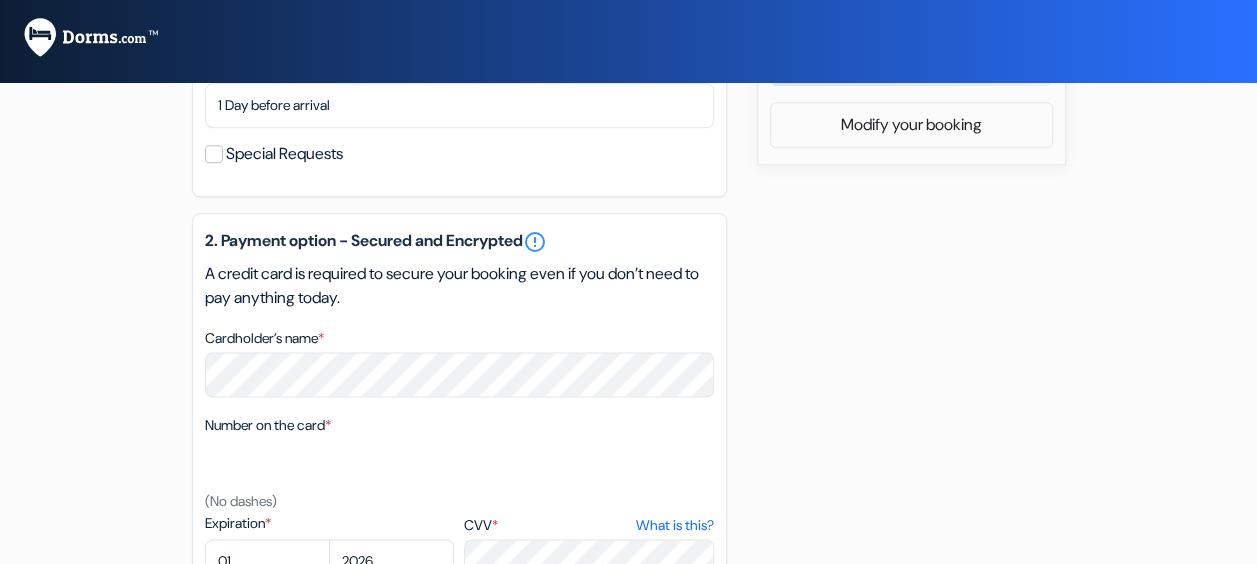 scroll, scrollTop: 1168, scrollLeft: 0, axis: vertical 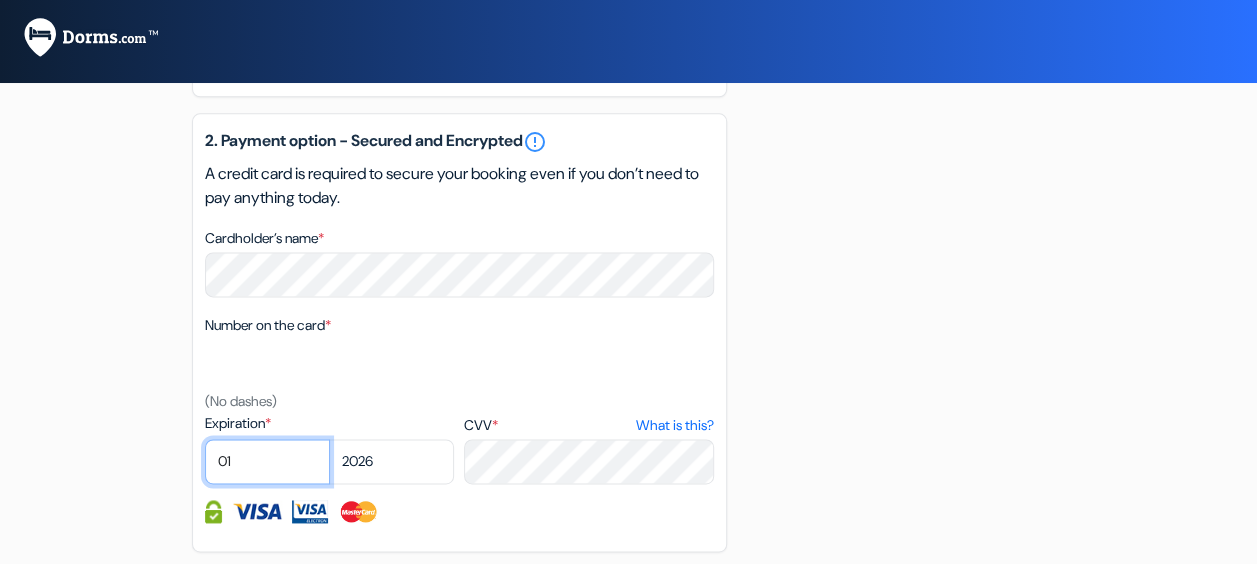 click on "01
02
03
04
05
06
07
08
09
10
11
12" at bounding box center [267, 461] 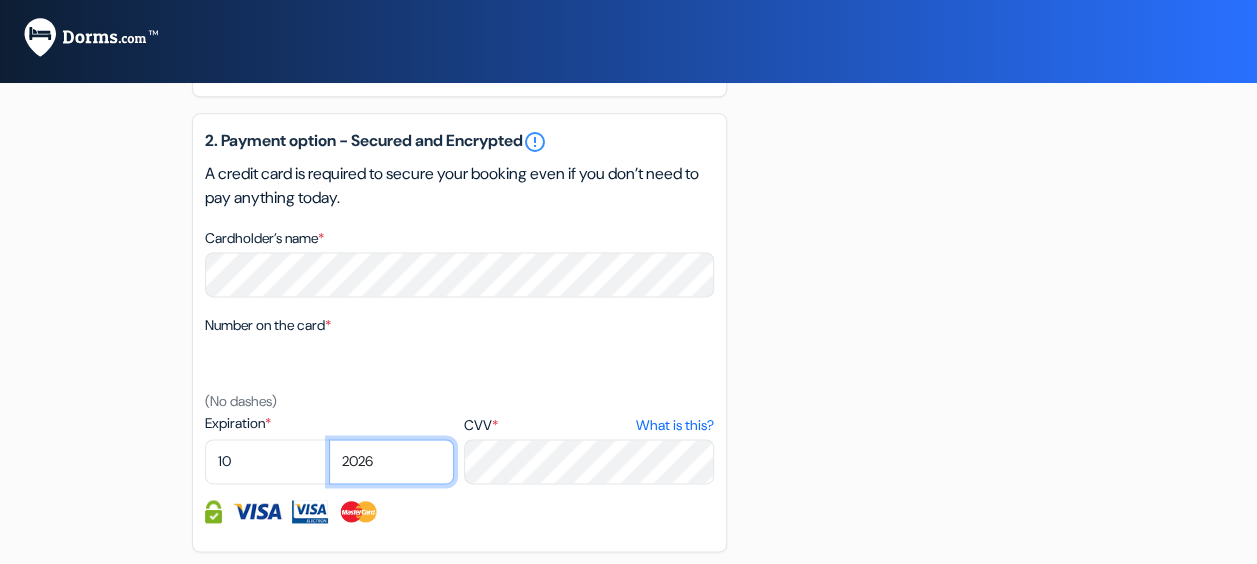 click on "2025
2026
2027
2028
2029
2030
2031
2032
2033
2034
2035
2036 2037 2038 2039 2040 2041" at bounding box center (391, 461) 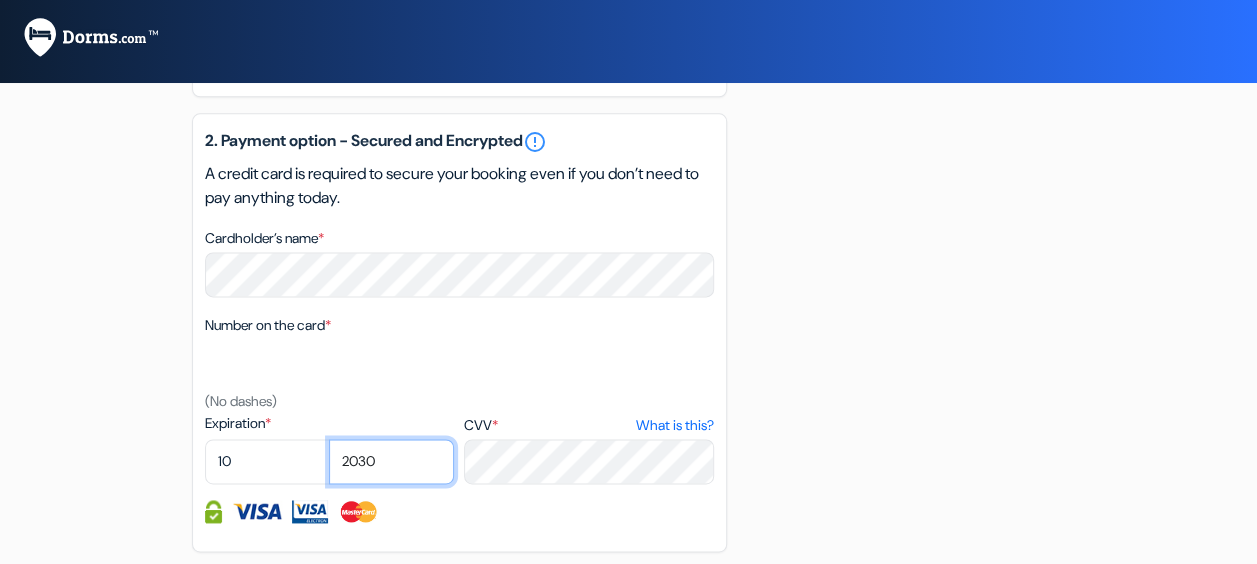 click on "2025
2026
2027
2028
2029
2030
2031
2032
2033
2034
2035
2036 2037 2038 2039 2040 2041" at bounding box center [391, 461] 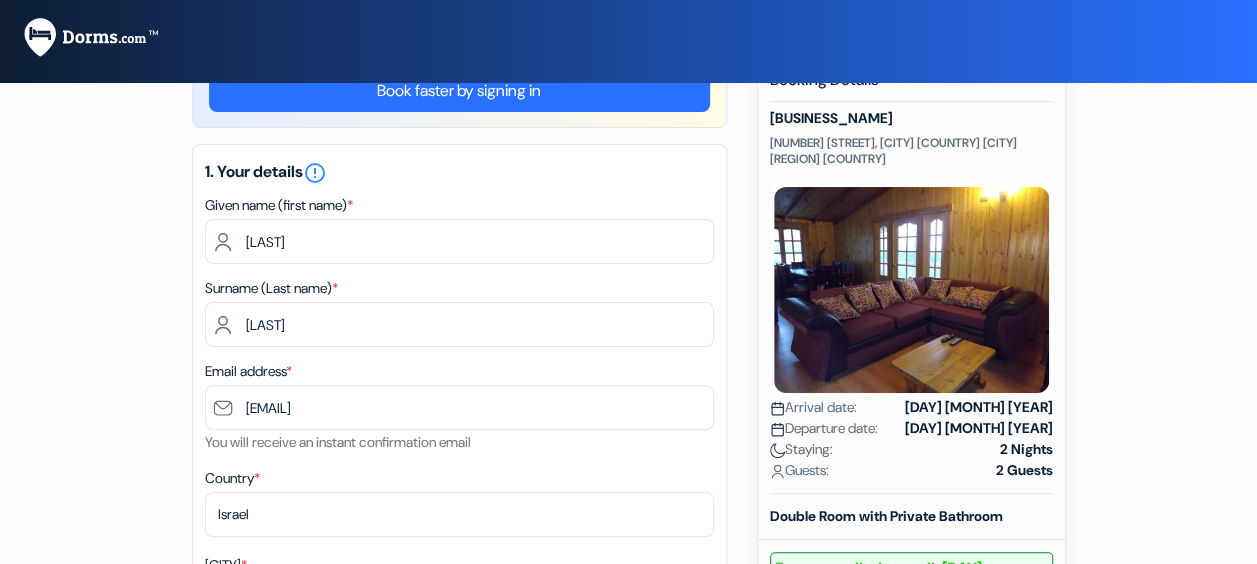 scroll, scrollTop: 0, scrollLeft: 0, axis: both 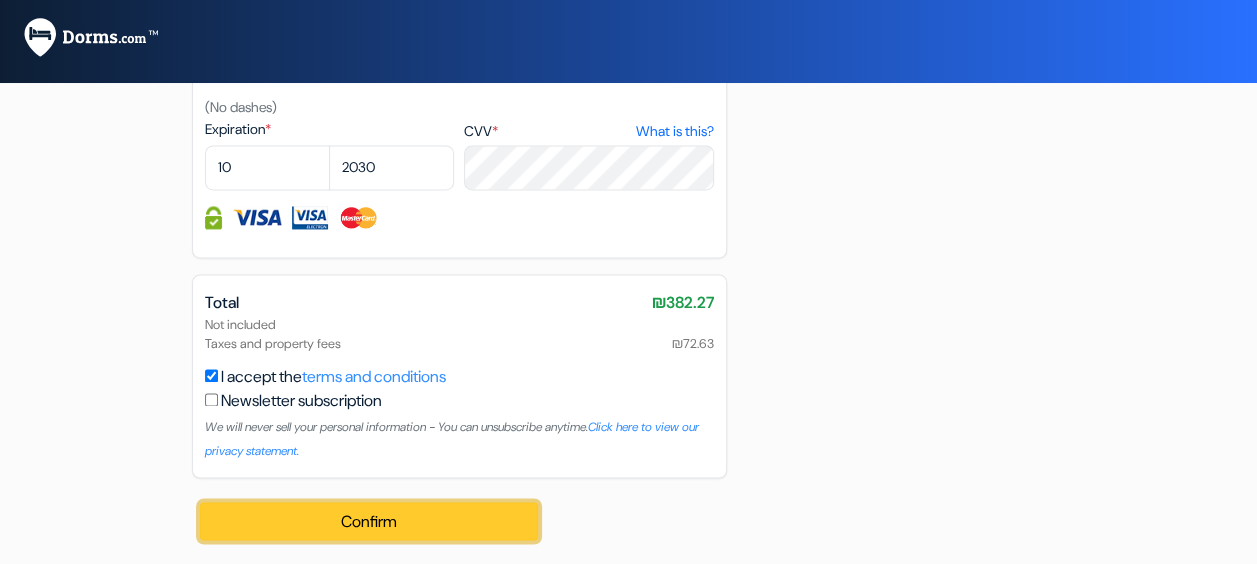 click on "Confirm
Loading..." at bounding box center (369, 521) 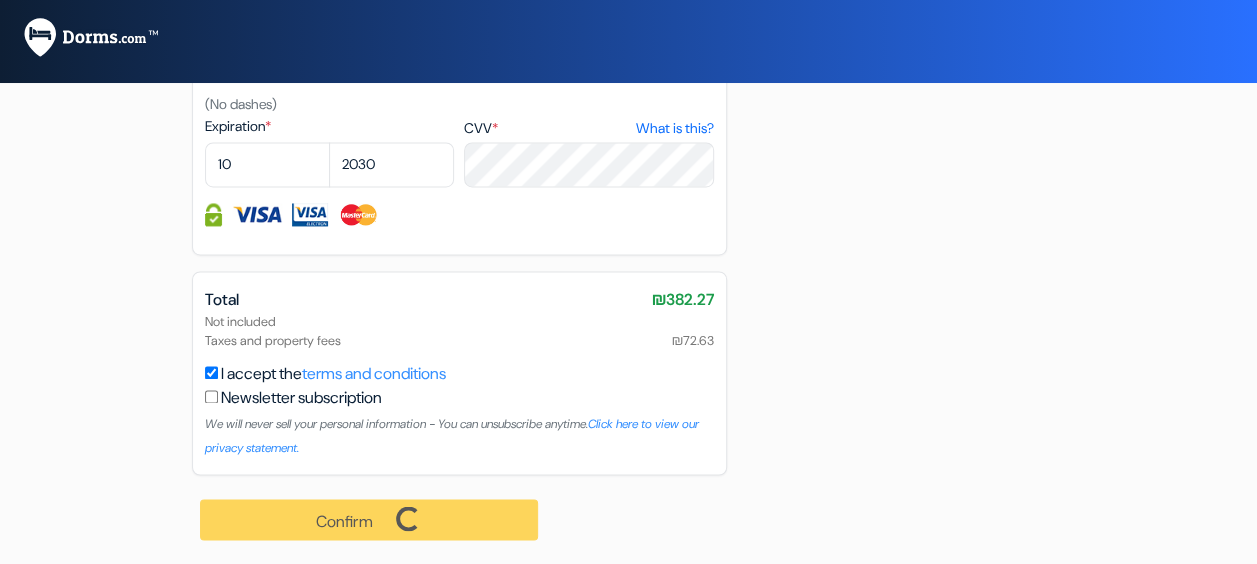 scroll, scrollTop: 1470, scrollLeft: 0, axis: vertical 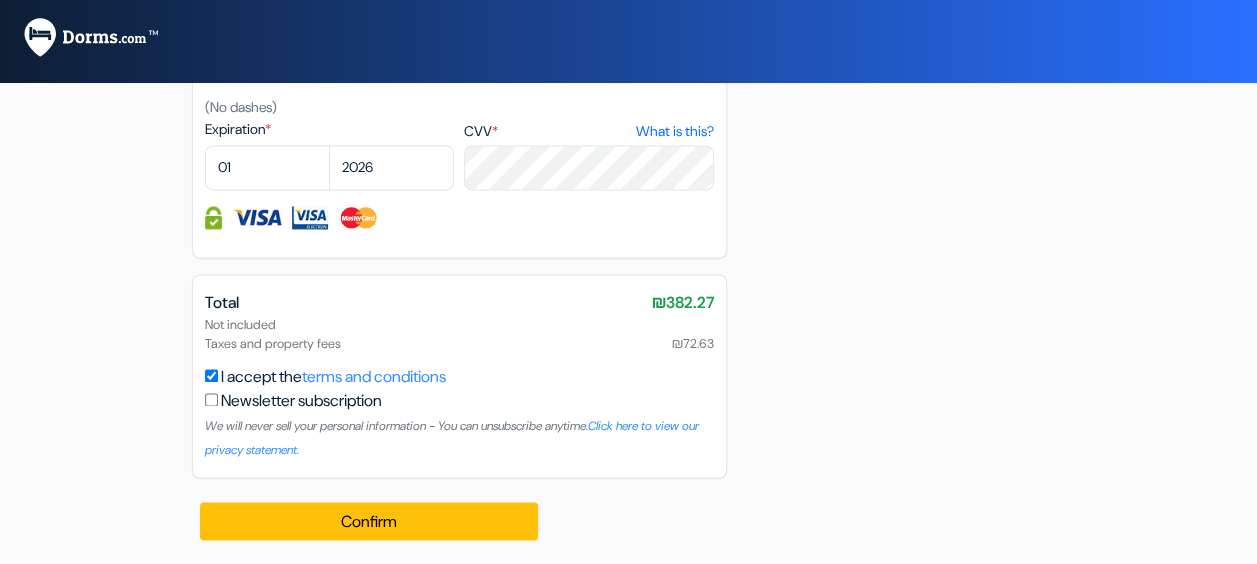 click on "Total
₪382.27
Not included
Taxes and property fees
₪72.63
I accept the   terms and conditions
Newsletter subscription" at bounding box center [459, 376] 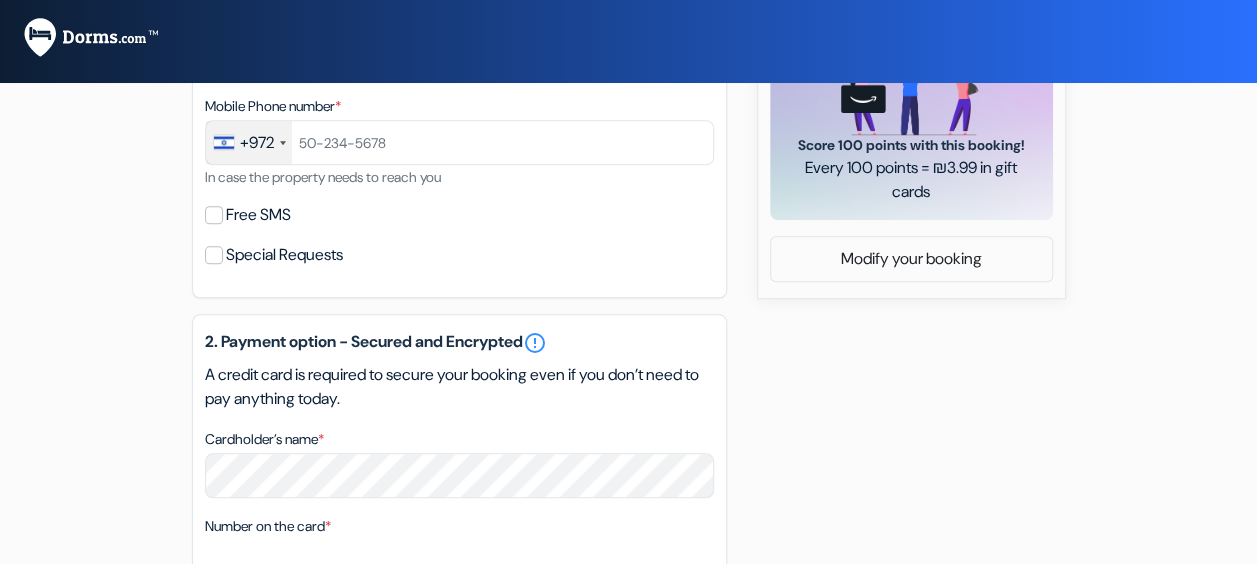 type on "[FIRST]" 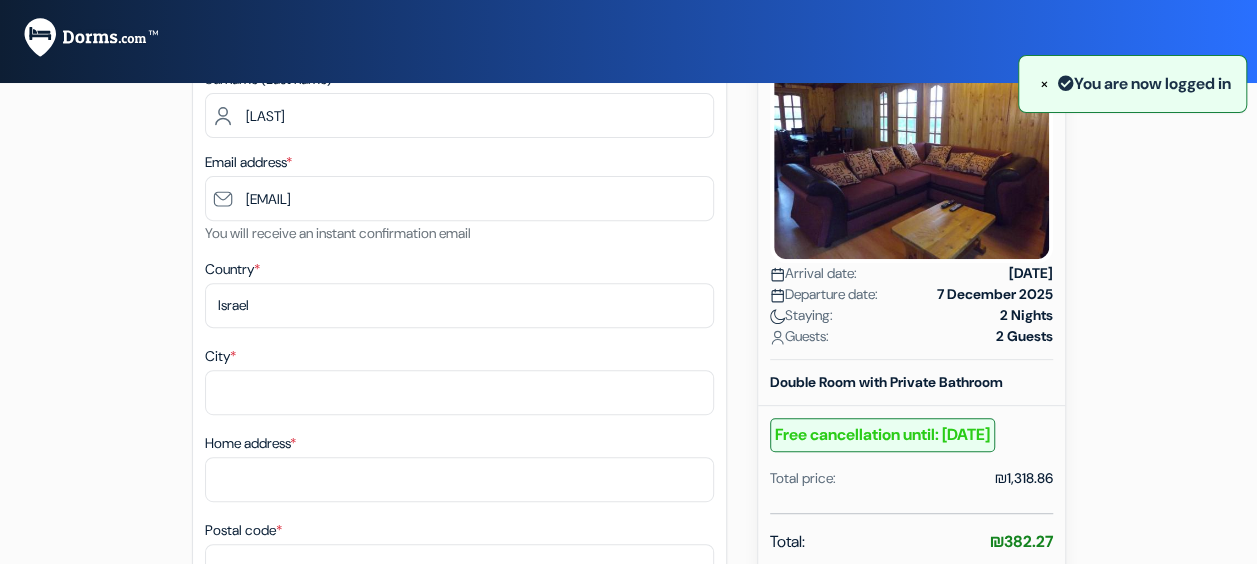 scroll, scrollTop: 300, scrollLeft: 0, axis: vertical 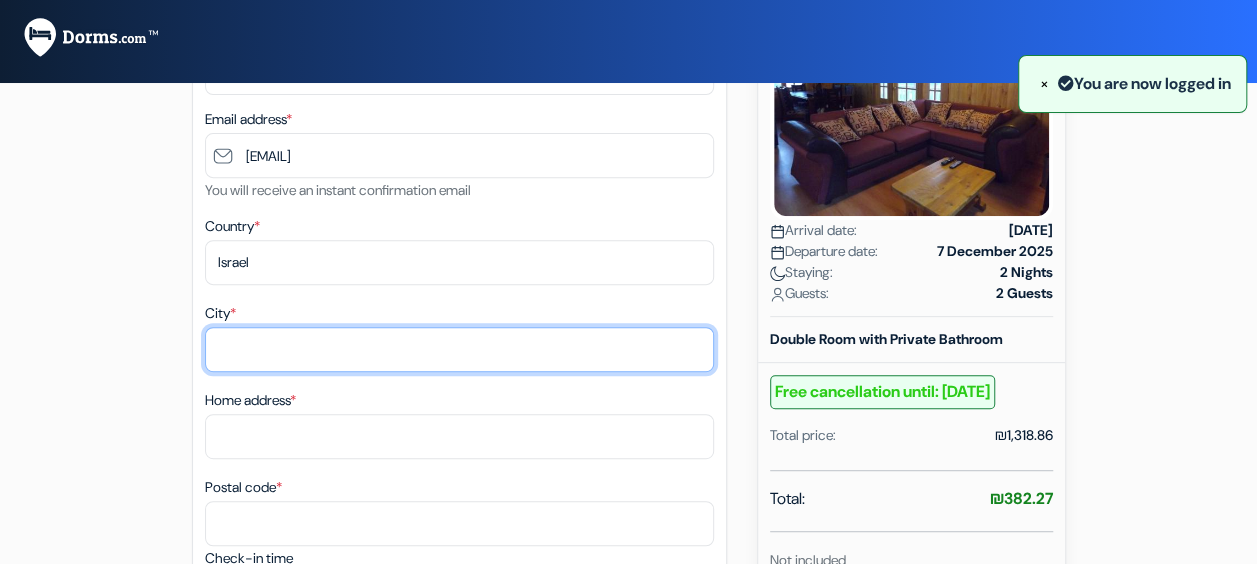 click on "City *" at bounding box center [459, 349] 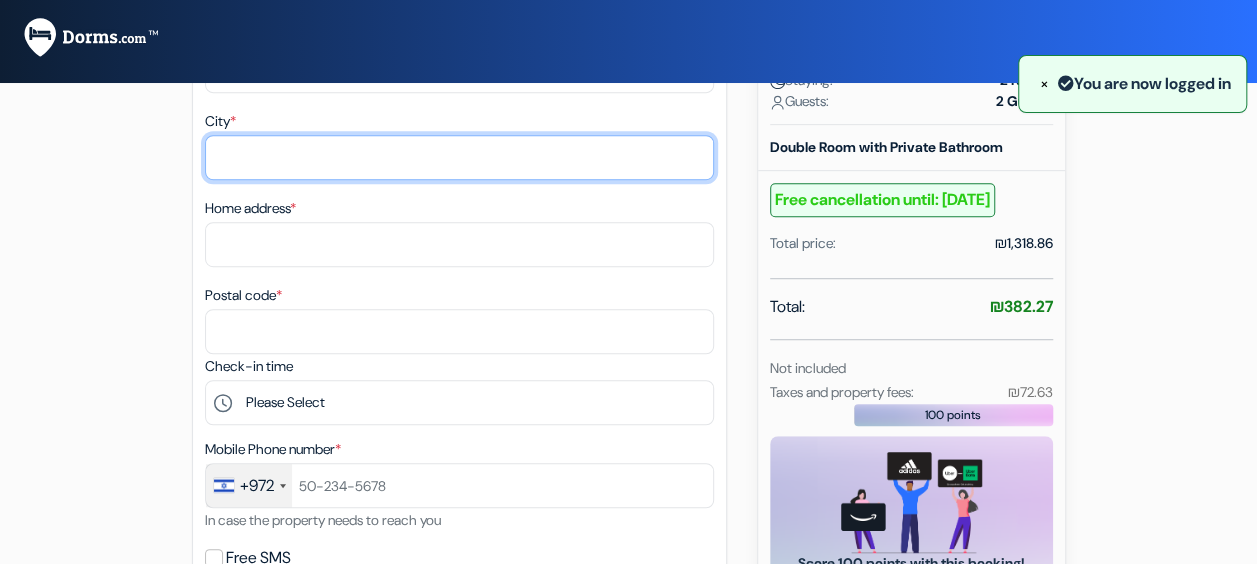 scroll, scrollTop: 600, scrollLeft: 0, axis: vertical 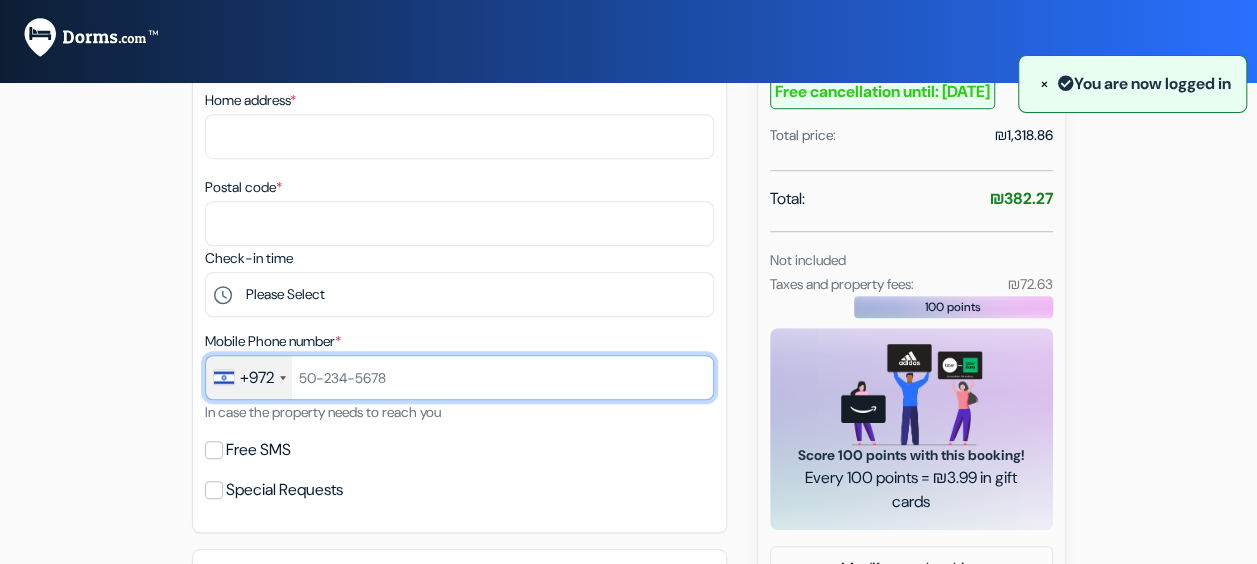 drag, startPoint x: 416, startPoint y: 380, endPoint x: 274, endPoint y: 380, distance: 142 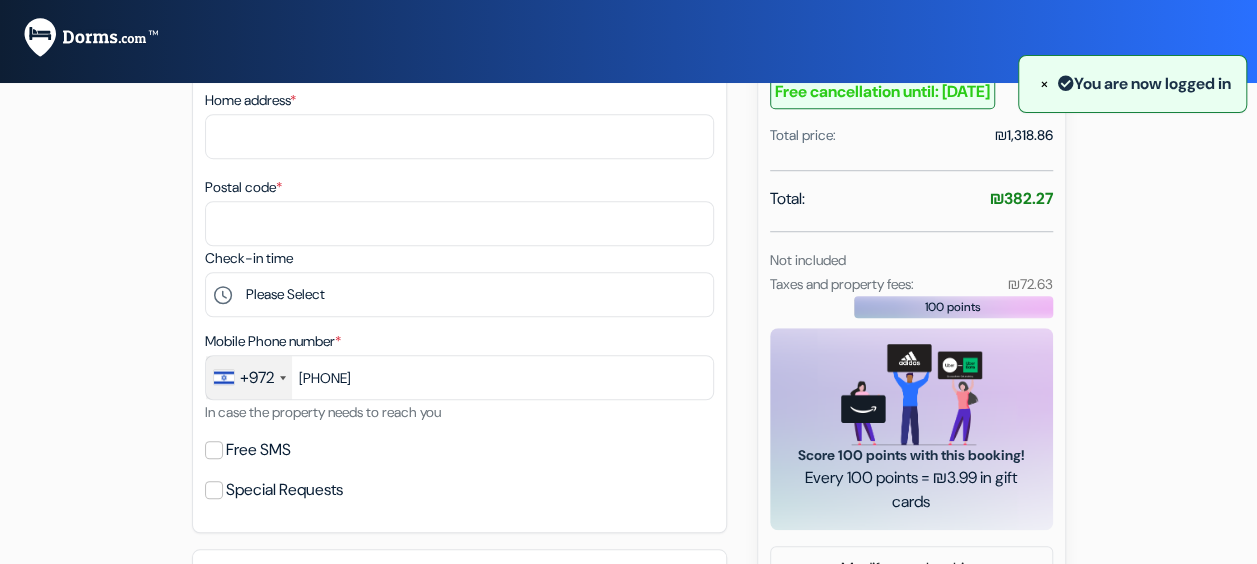 type on "[FIRST]" 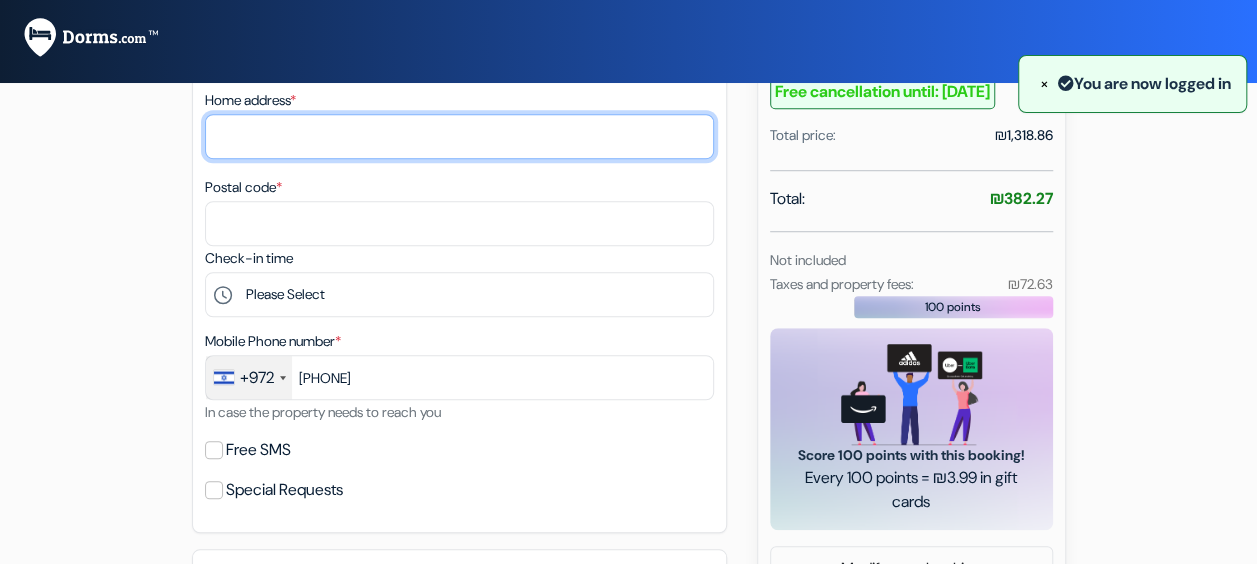 type on "[NUMBER], [STREET]" 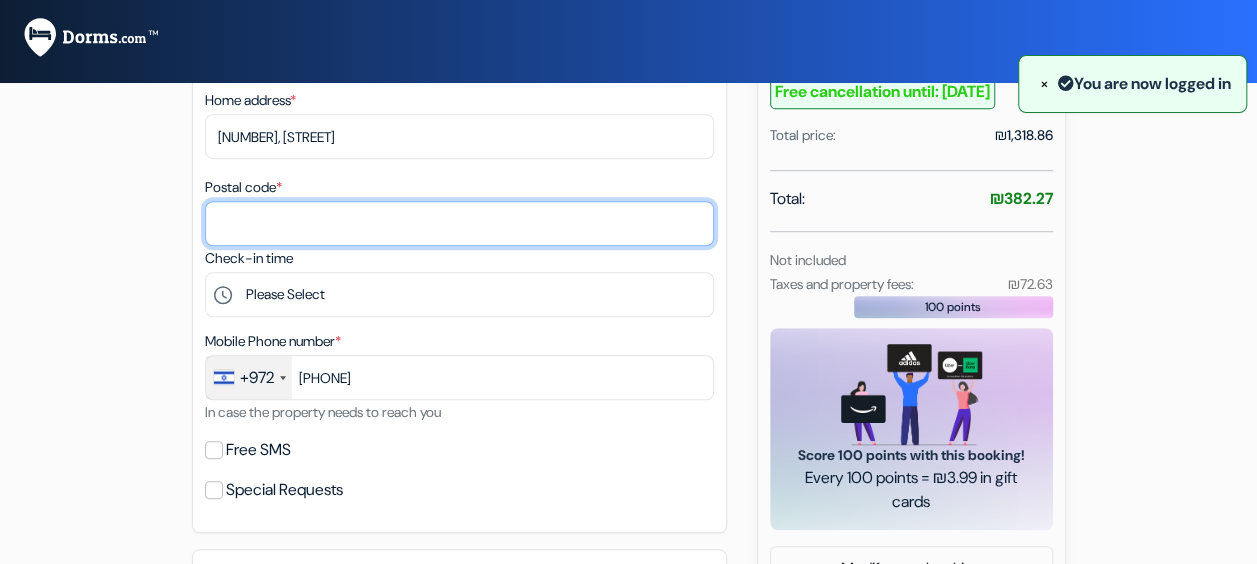 type on "9973000" 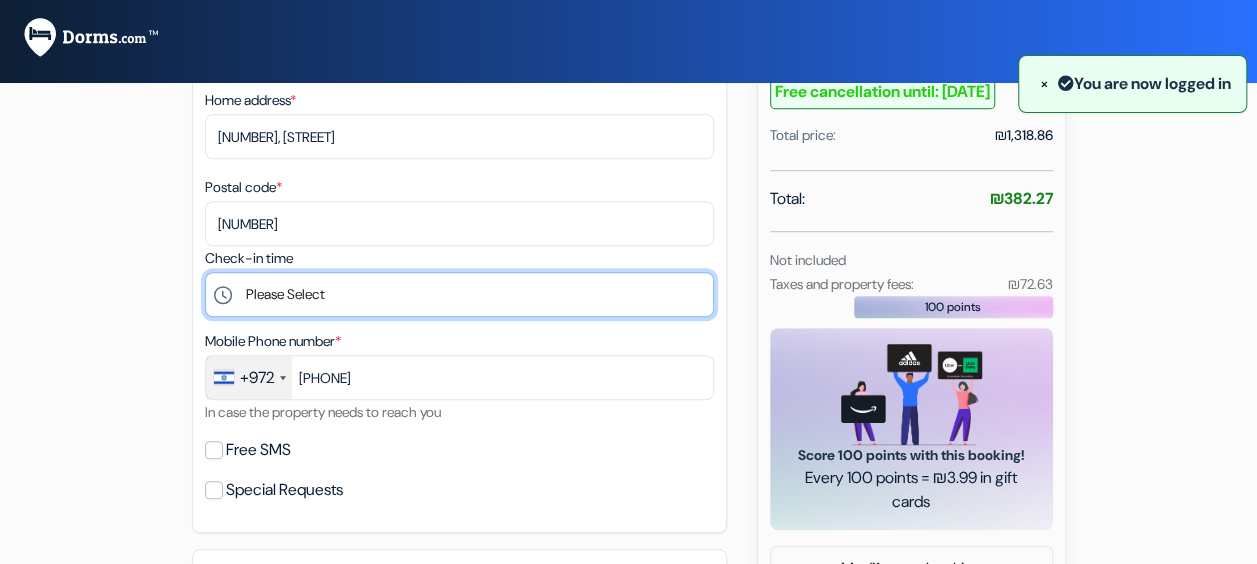 click on "Please Select
14:00
15:00
16:00
17:00
18:00
19:00
20:00
21:00
22:00" at bounding box center (459, 294) 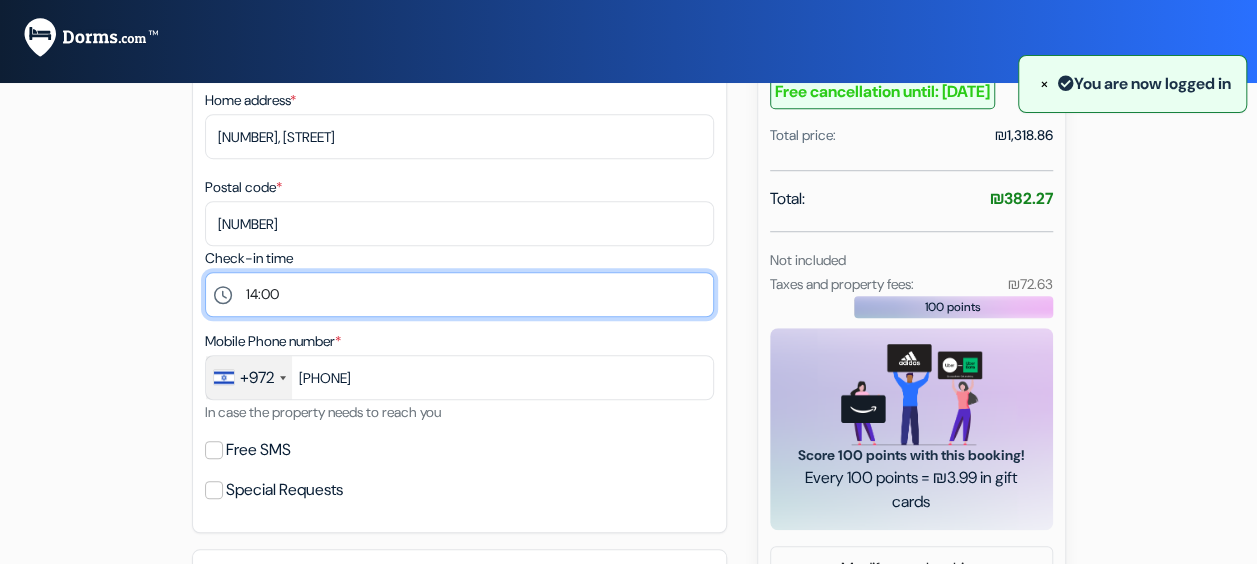 click on "Please Select
14:00
15:00
16:00
17:00
18:00
19:00
20:00
21:00
22:00" at bounding box center (459, 294) 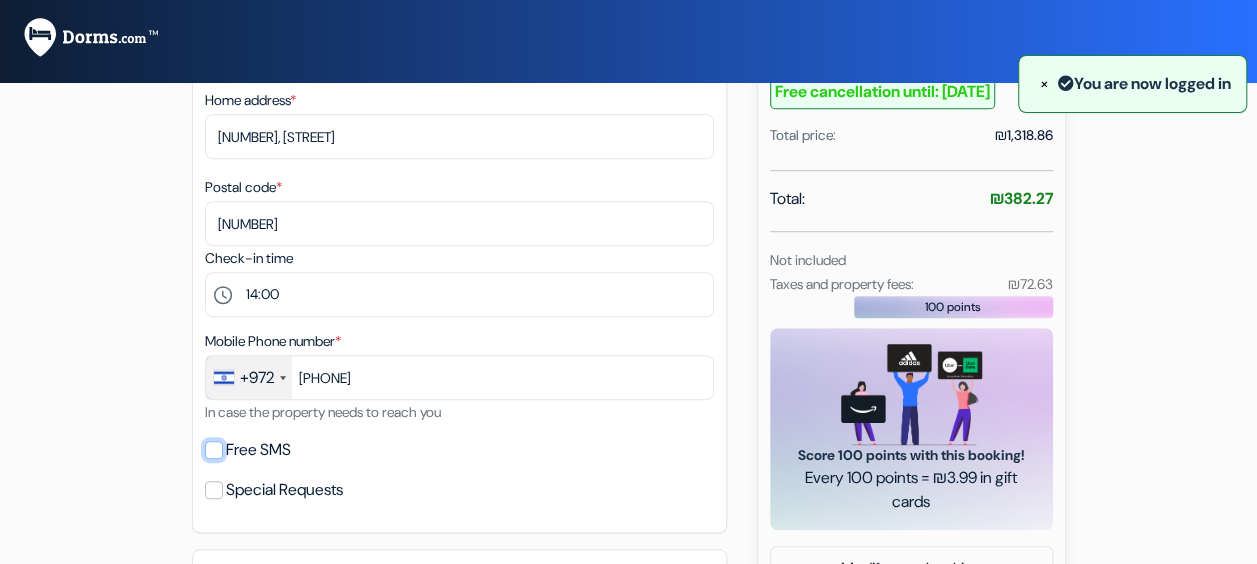 drag, startPoint x: 214, startPoint y: 452, endPoint x: 254, endPoint y: 478, distance: 47.707443 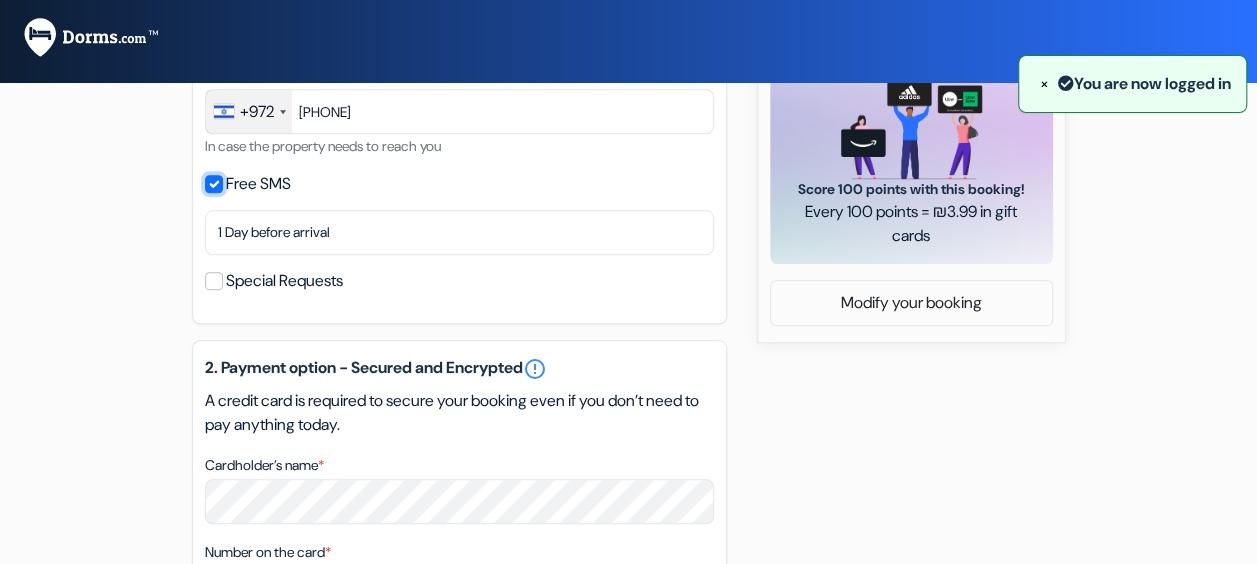 scroll, scrollTop: 1000, scrollLeft: 0, axis: vertical 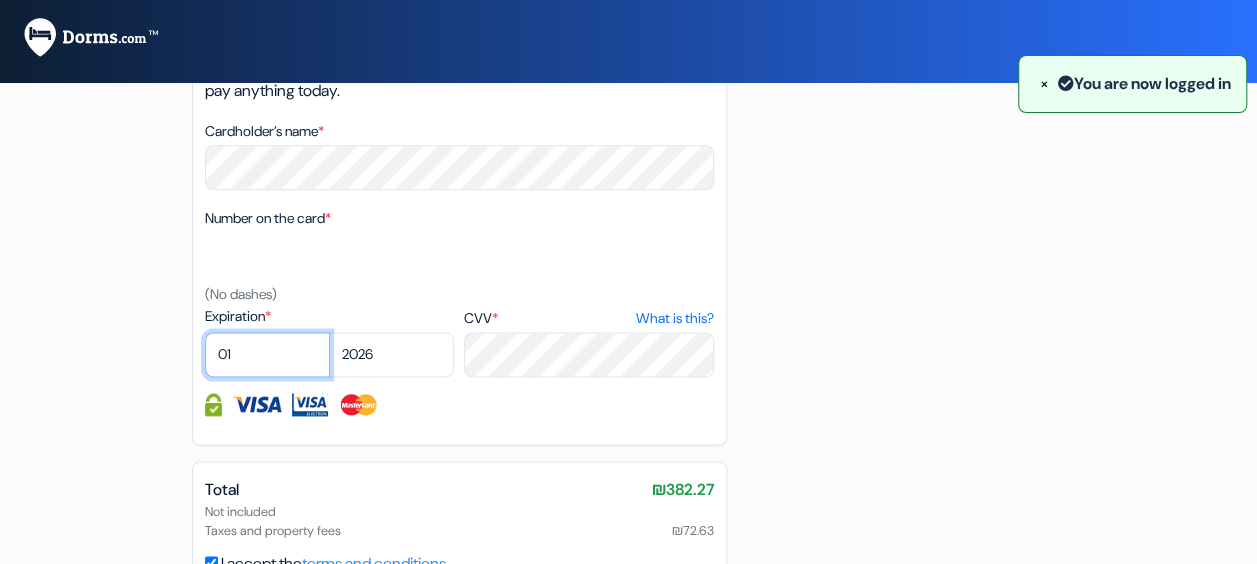 click on "01
02
03
04
05
06
07
08
09
10
11
12" at bounding box center (267, 354) 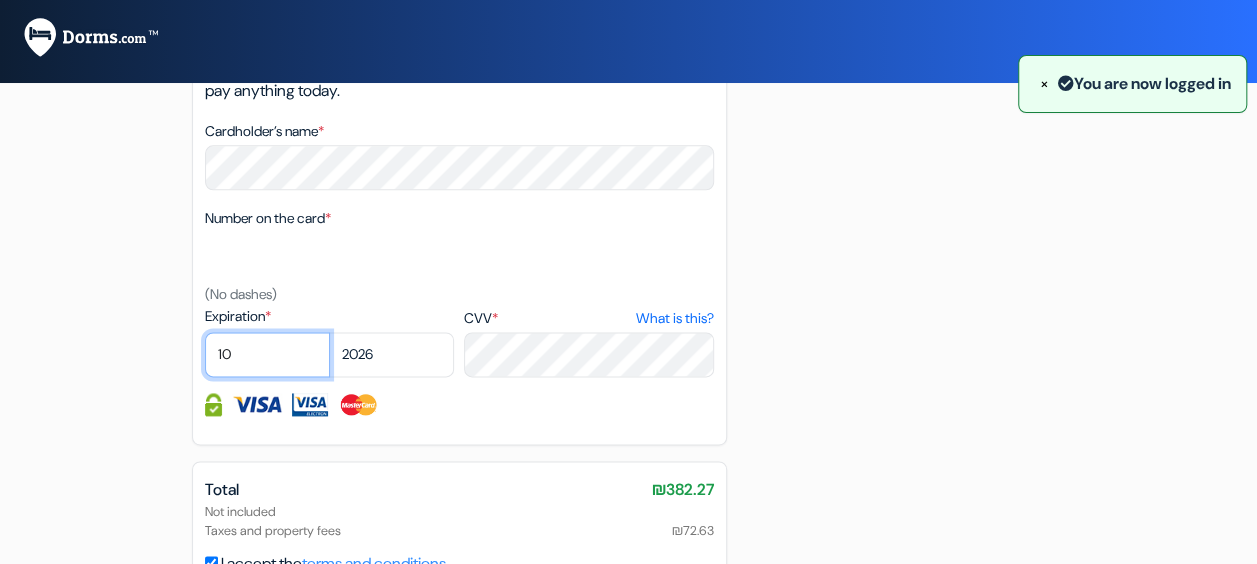 click on "01
02
03
04
05
06
07
08
09
10
11
12" at bounding box center (267, 354) 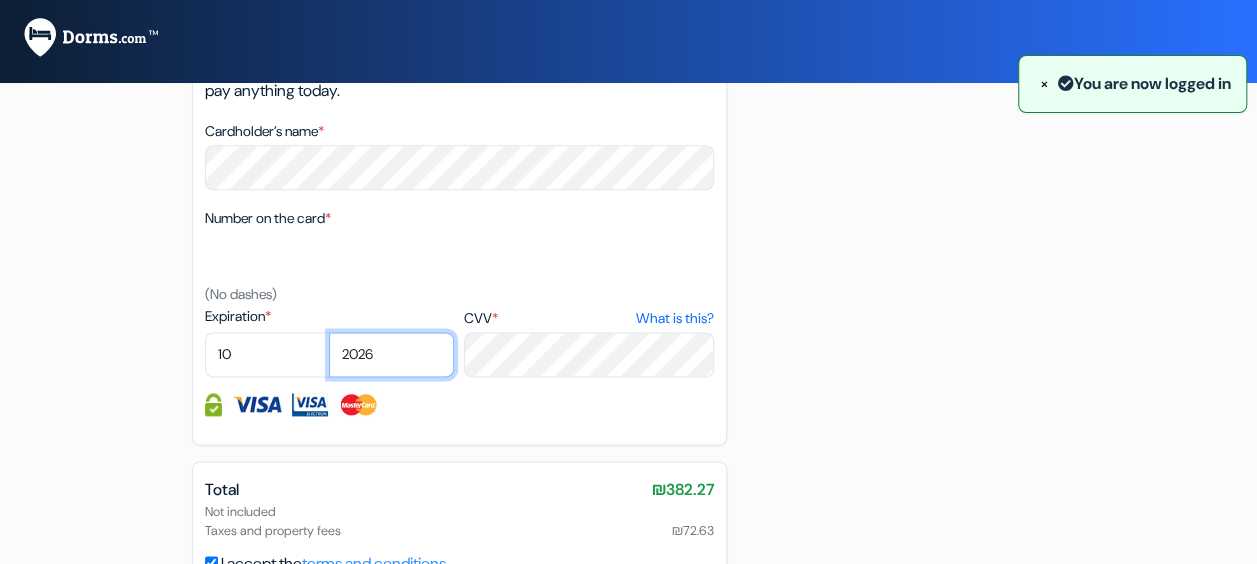 click on "2025
2026
2027
2028
2029
2030
2031
2032
2033
2034
2035
2036 2037 2038 2039 2040 2041" at bounding box center (391, 354) 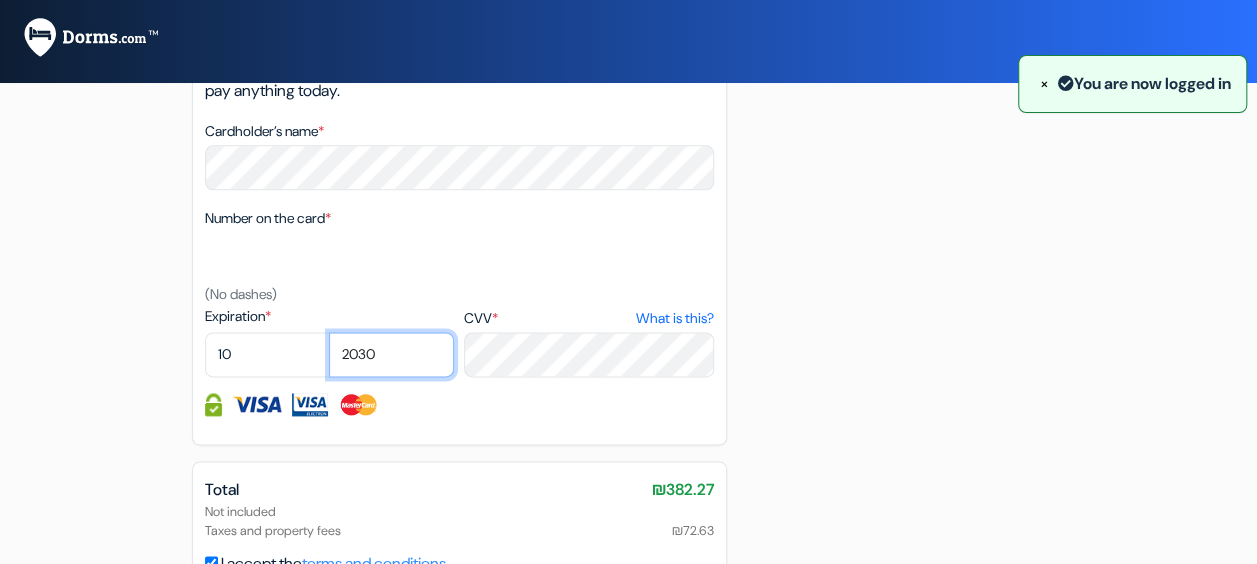 click on "2025
2026
2027
2028
2029
2030
2031
2032
2033
2034
2035
2036 2037 2038 2039 2040 2041" at bounding box center [391, 354] 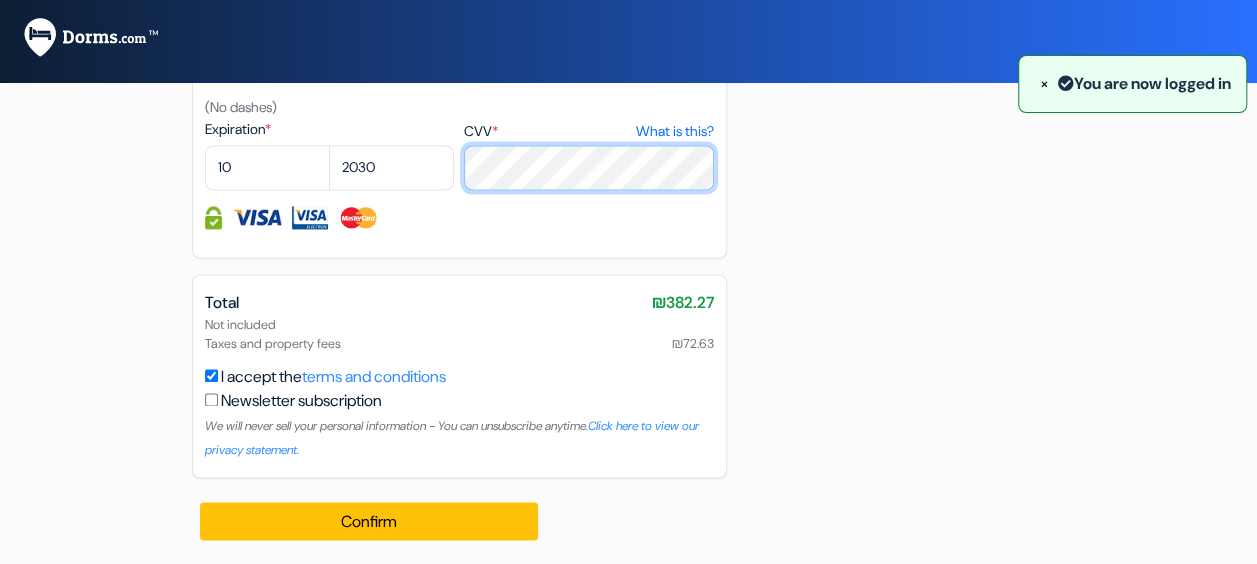 scroll, scrollTop: 1392, scrollLeft: 0, axis: vertical 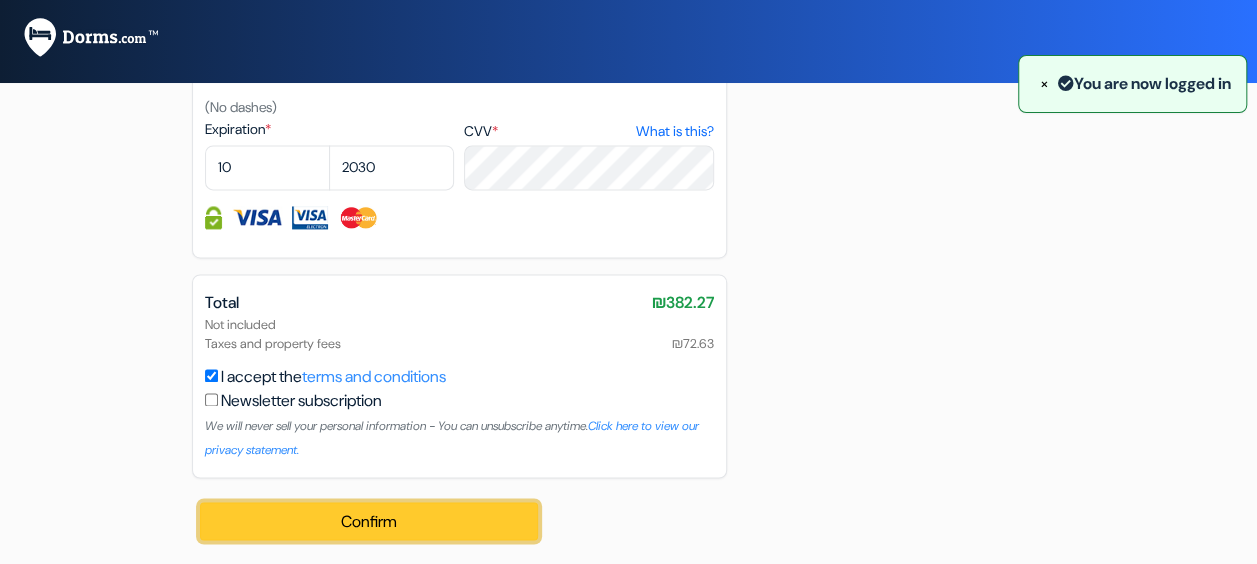 click on "Confirm
Loading..." at bounding box center [369, 521] 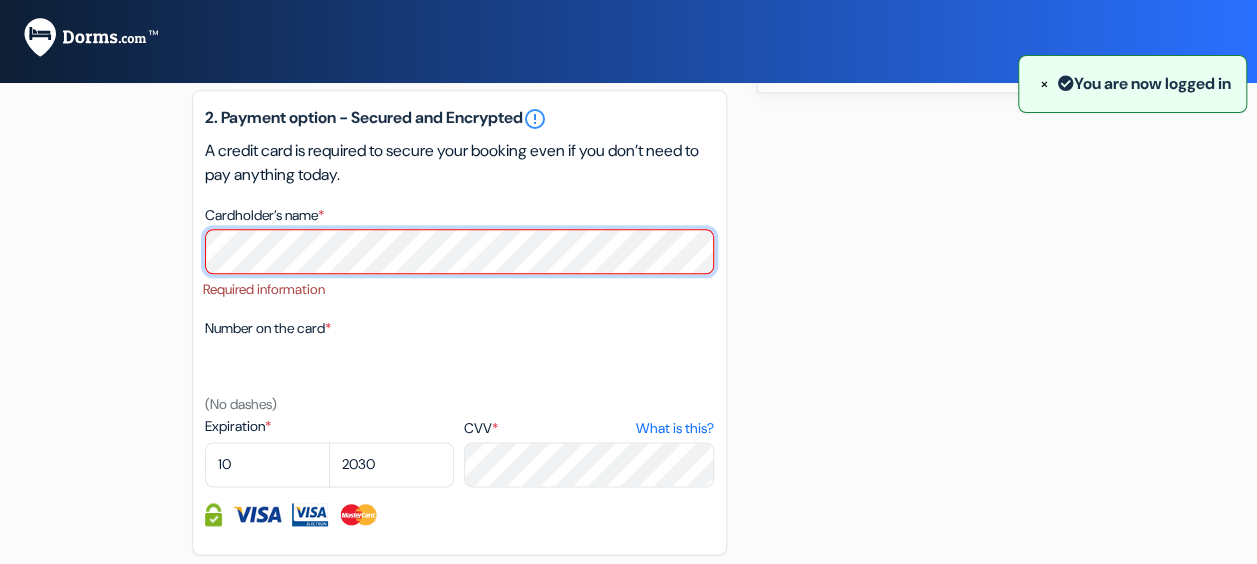 scroll, scrollTop: 1091, scrollLeft: 0, axis: vertical 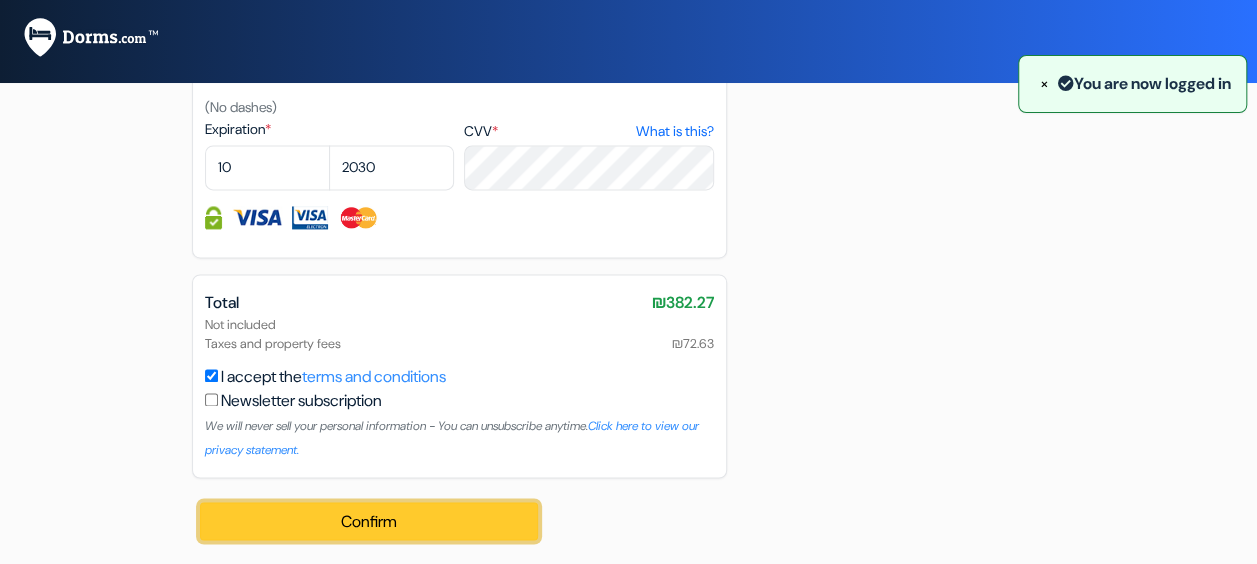 click on "Confirm
Loading..." at bounding box center [369, 521] 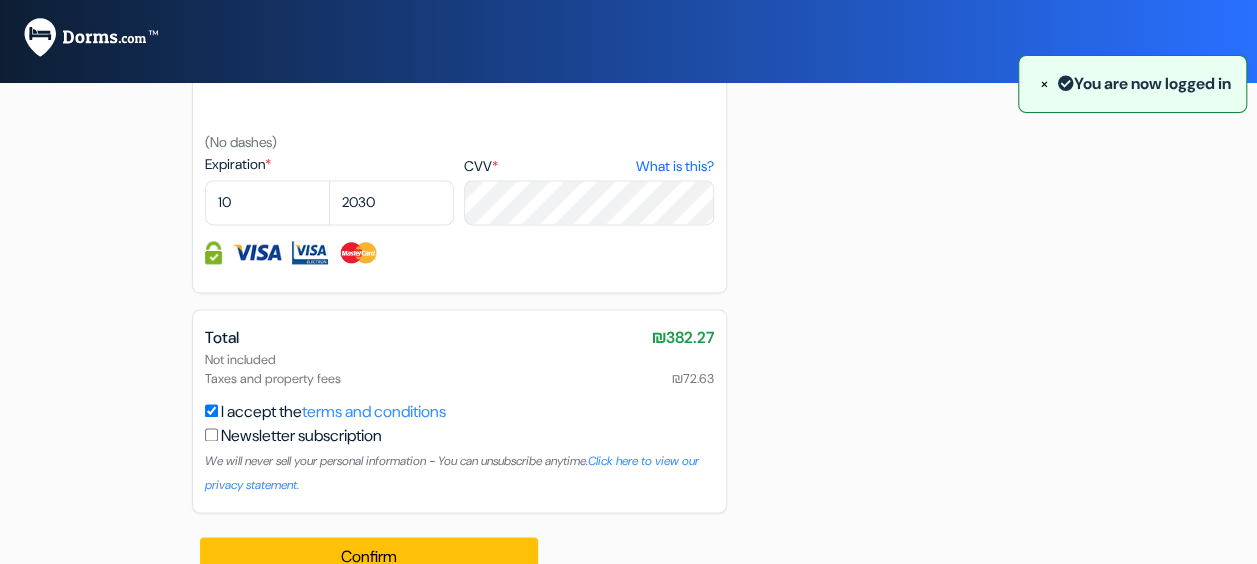 scroll, scrollTop: 1392, scrollLeft: 0, axis: vertical 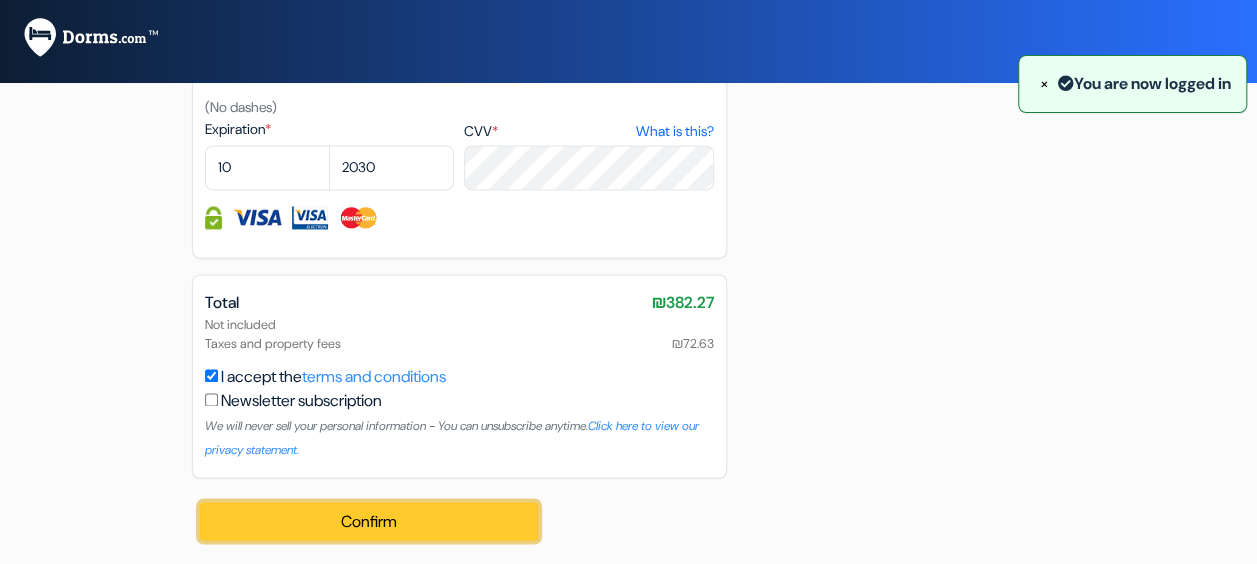 click on "Confirm
Loading..." at bounding box center (369, 521) 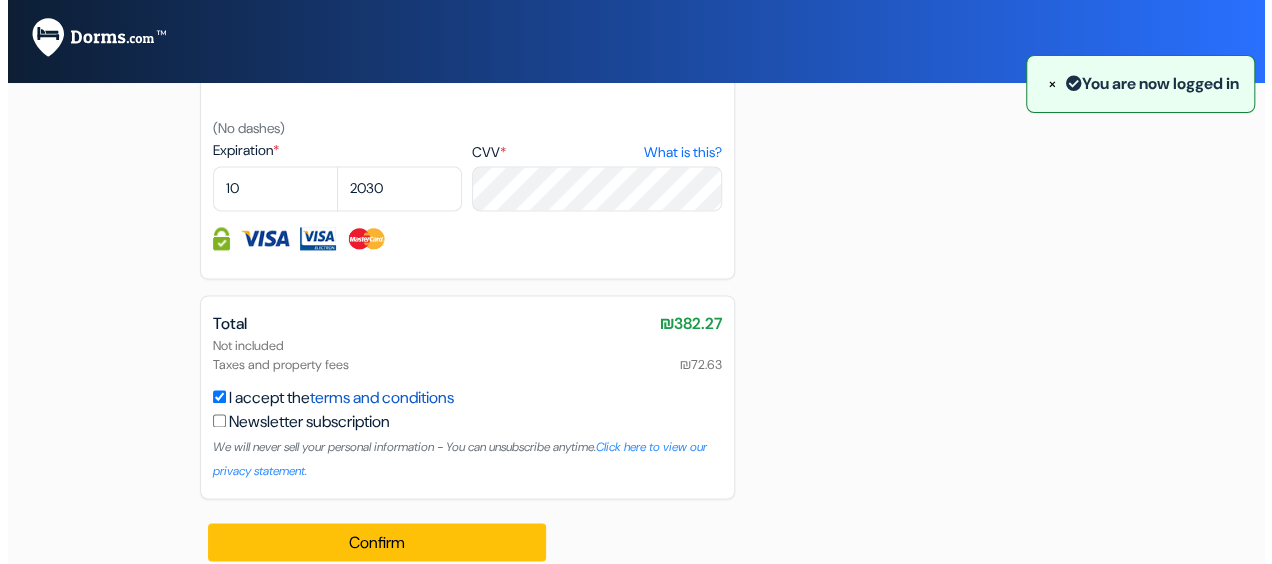 scroll, scrollTop: 1392, scrollLeft: 0, axis: vertical 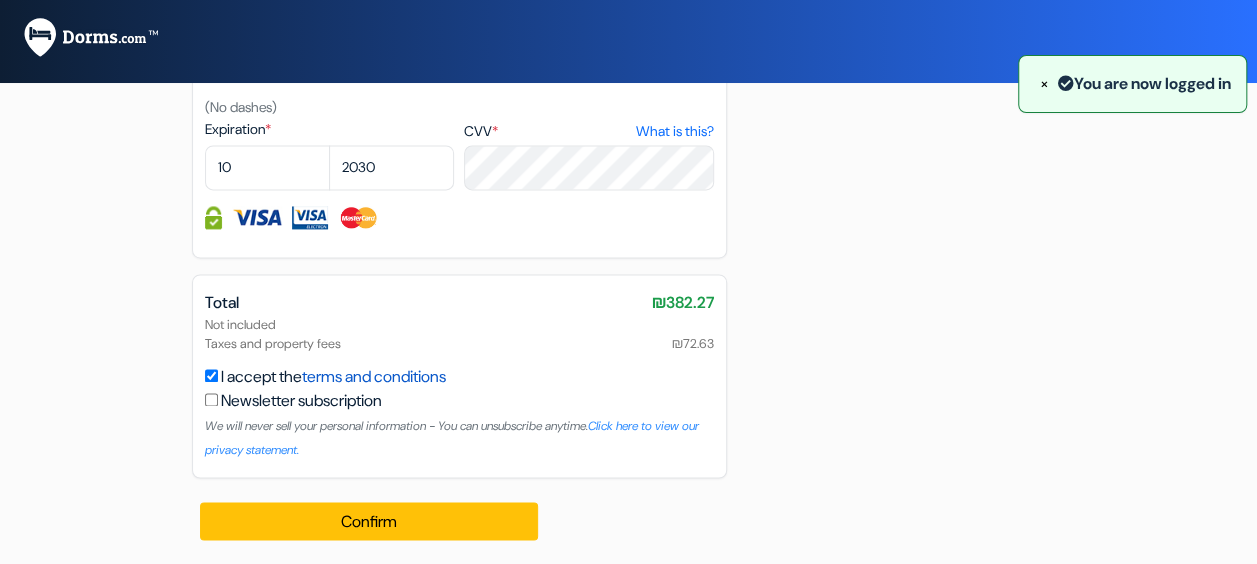 click on "terms and conditions" at bounding box center [374, 376] 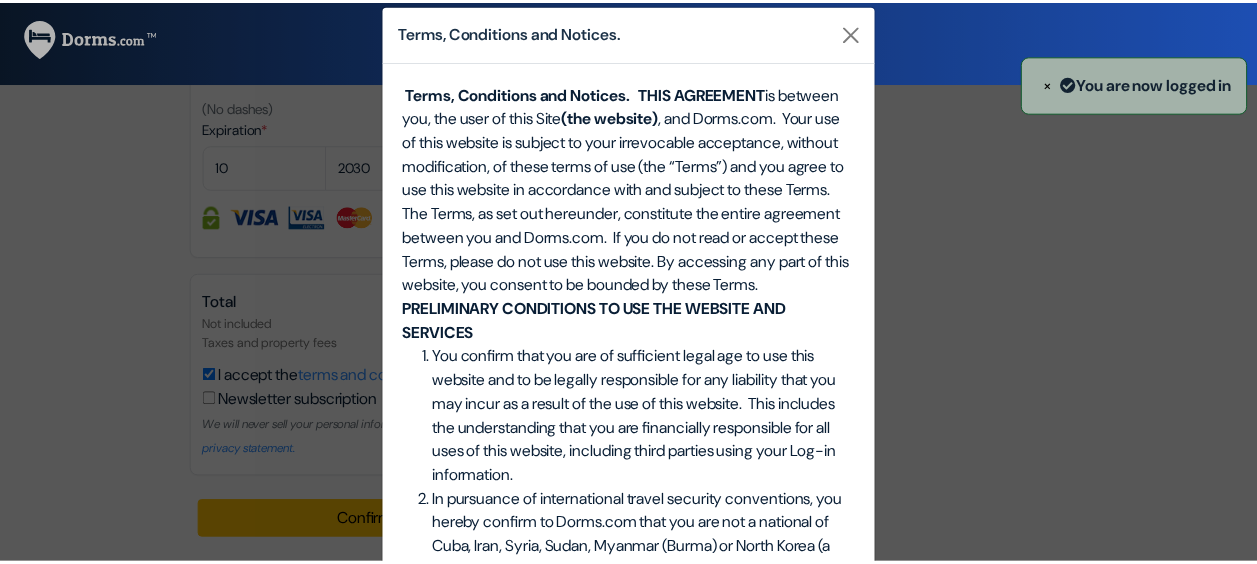 scroll, scrollTop: 0, scrollLeft: 0, axis: both 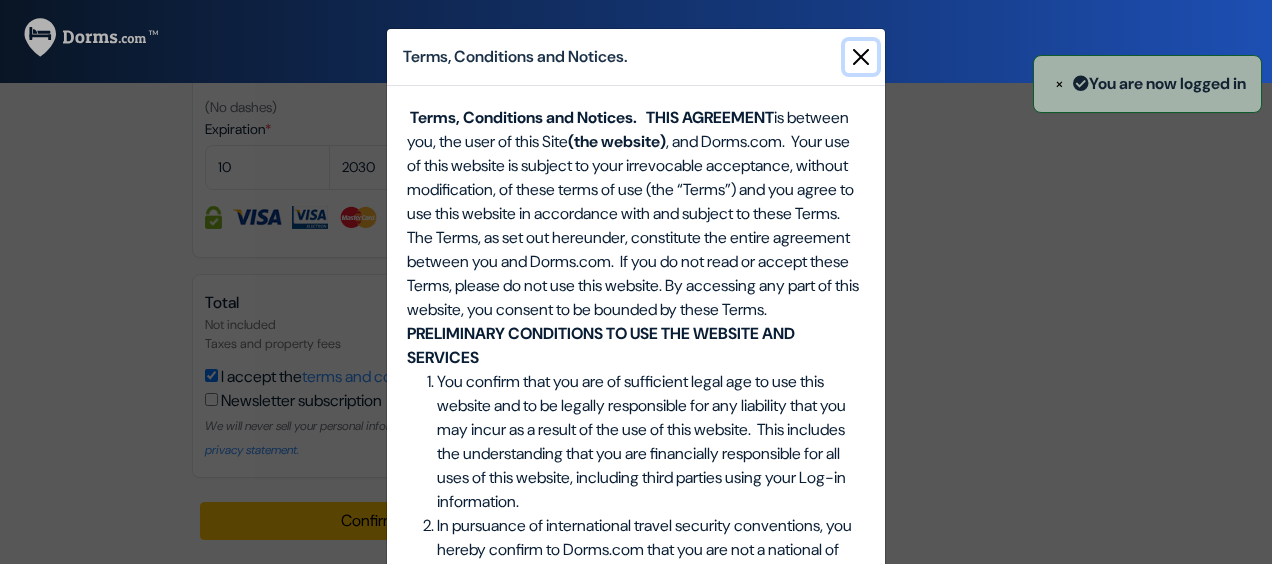 click at bounding box center (861, 57) 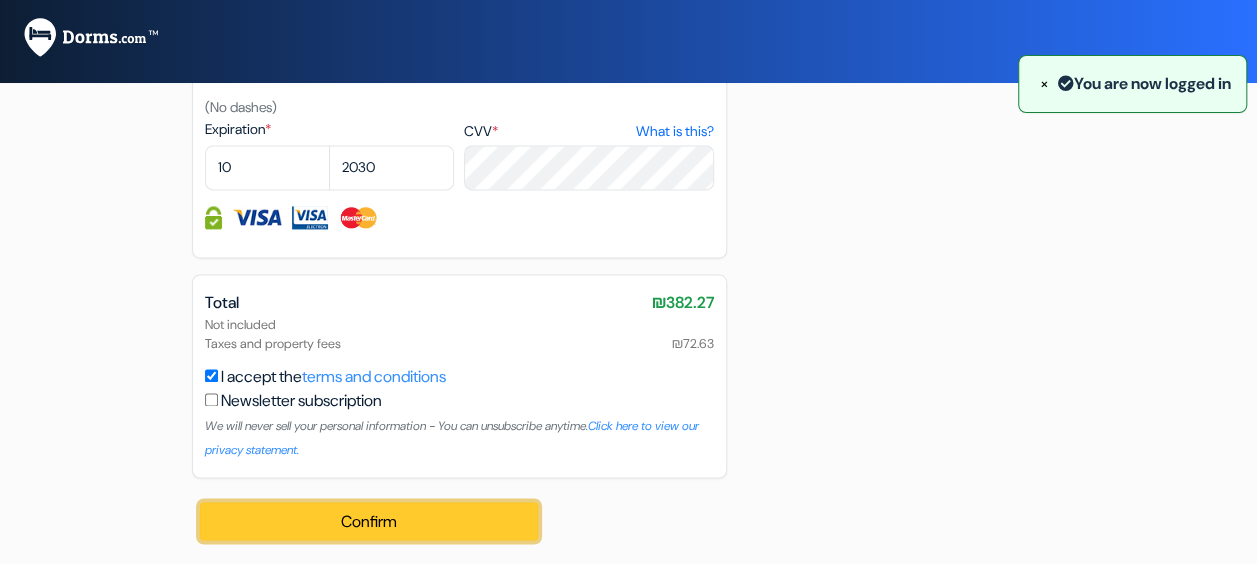 click on "Confirm
Loading..." at bounding box center (369, 521) 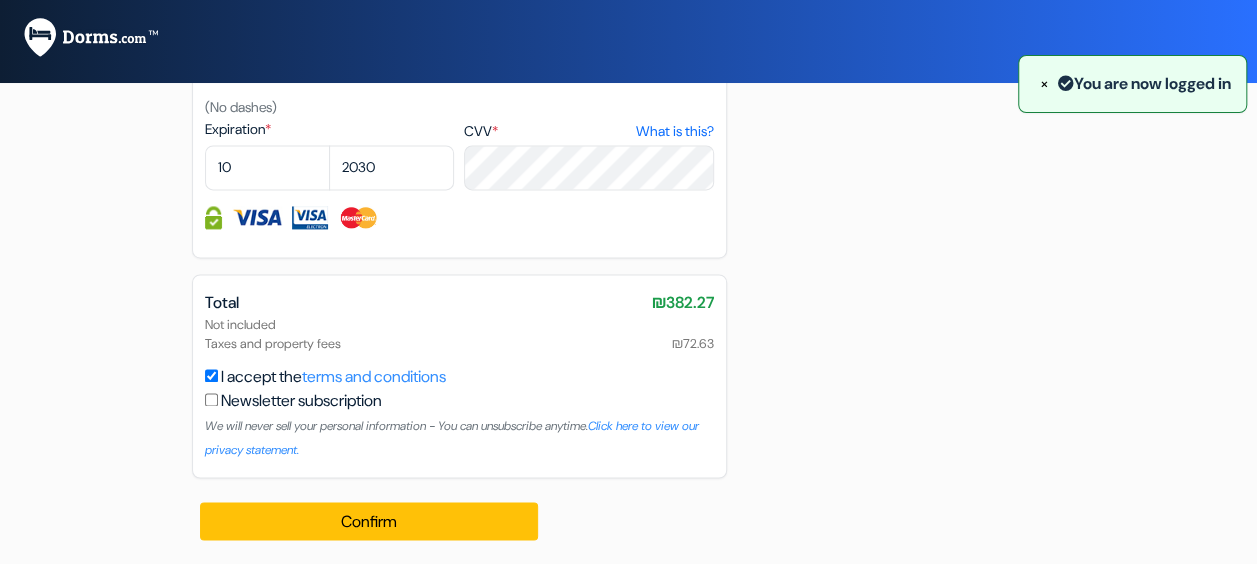 click on "×" at bounding box center [1044, 84] 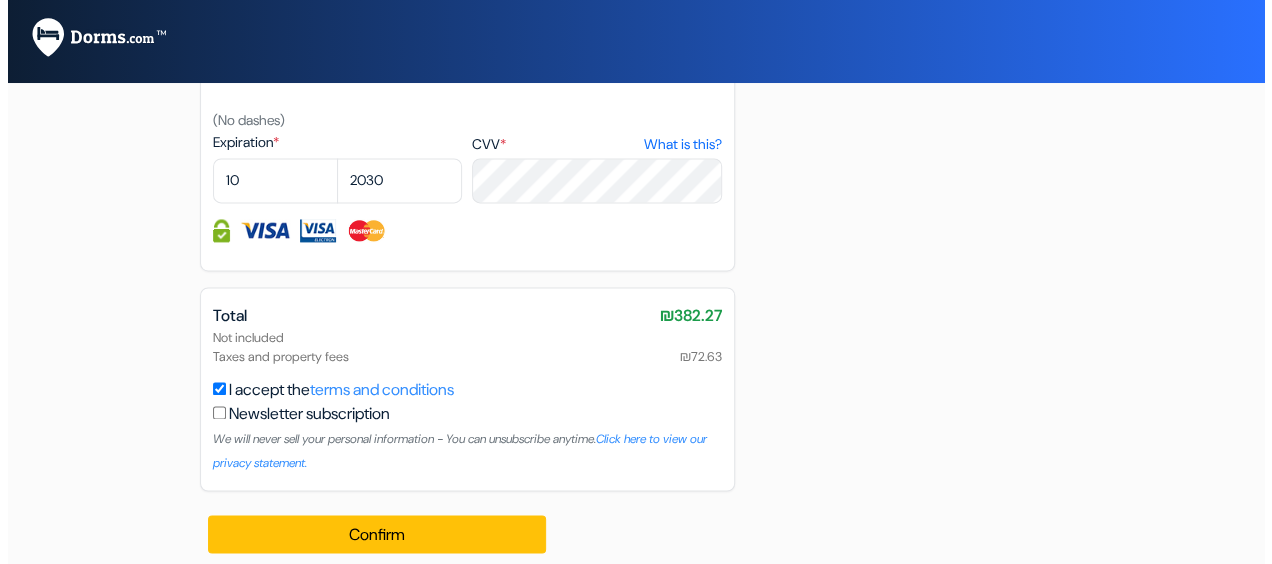 scroll, scrollTop: 1392, scrollLeft: 0, axis: vertical 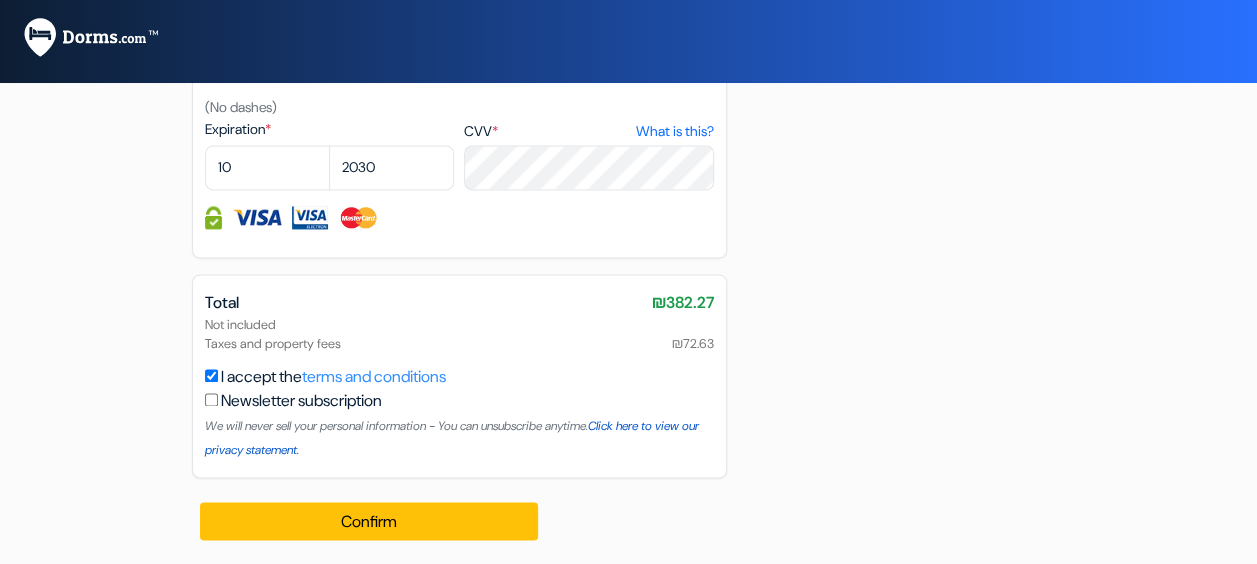click on "Click here to view our privacy statement." at bounding box center (452, 438) 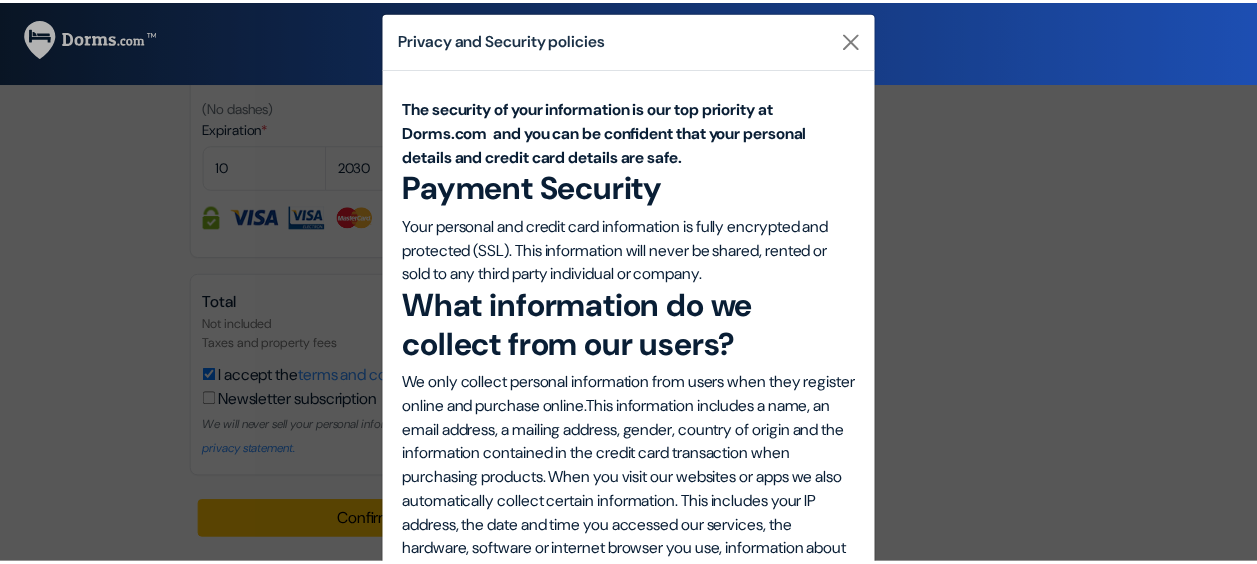 scroll, scrollTop: 0, scrollLeft: 0, axis: both 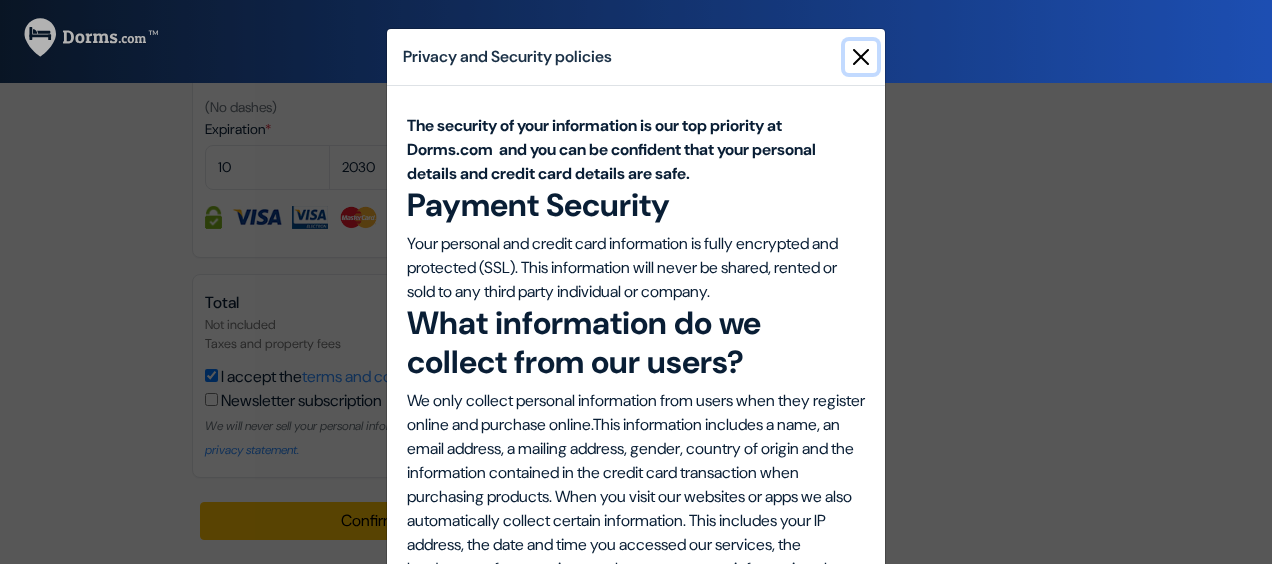 click at bounding box center [861, 57] 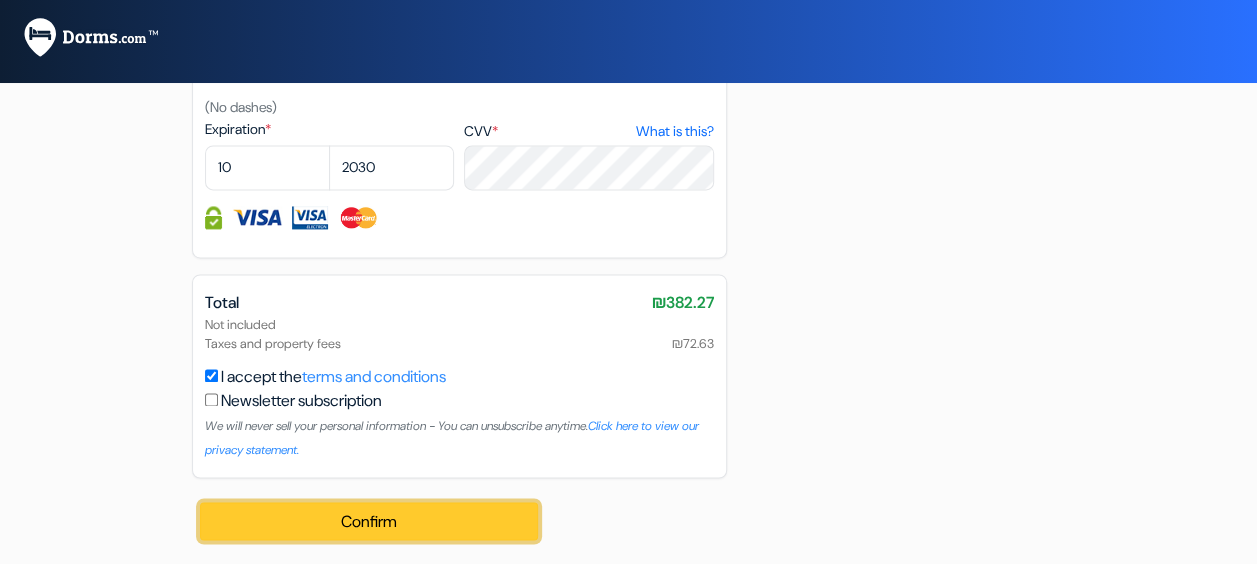 click on "Confirm
Loading..." at bounding box center (369, 521) 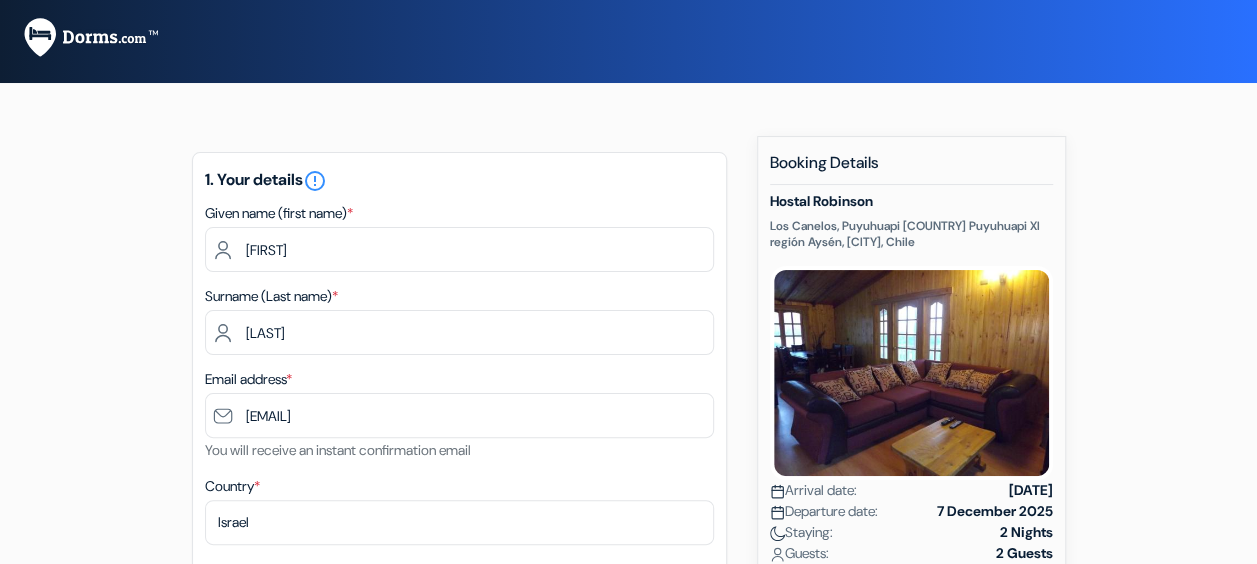 scroll, scrollTop: 0, scrollLeft: 0, axis: both 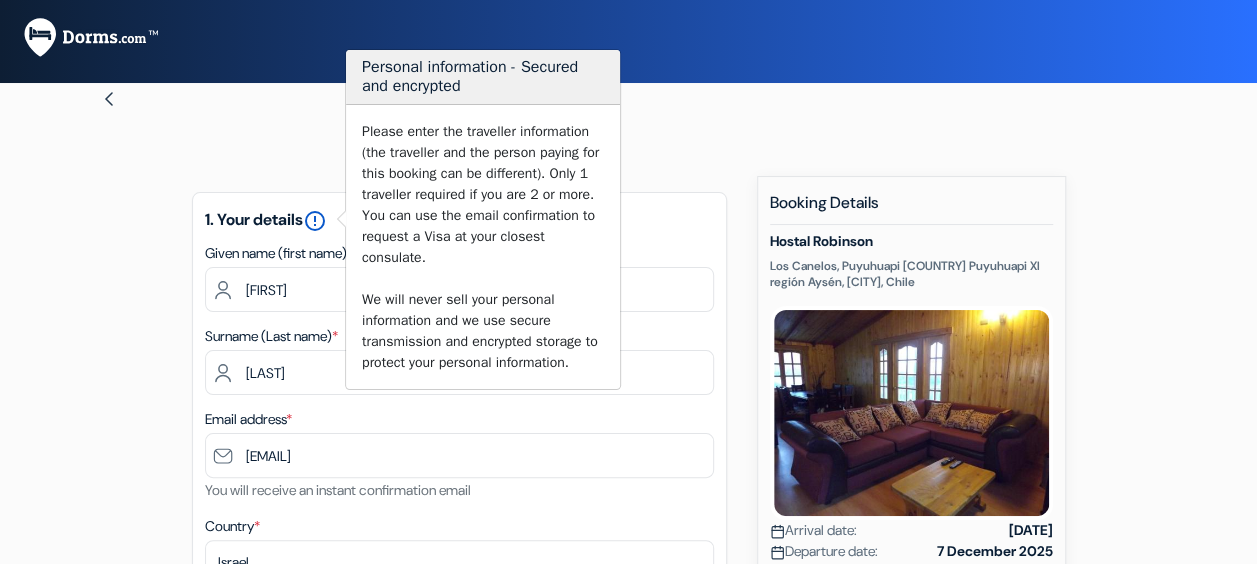 click on "error_outline" at bounding box center (315, 221) 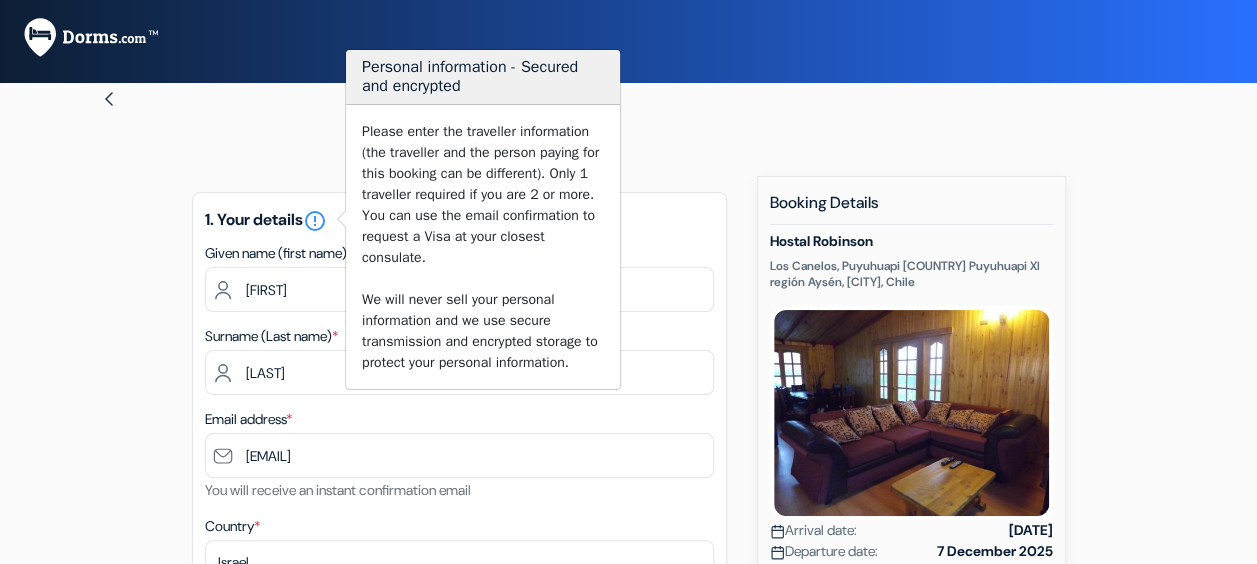 click on "Email address  *
vsamkai@gmail.com
You will receive an instant confirmation email" at bounding box center (459, 454) 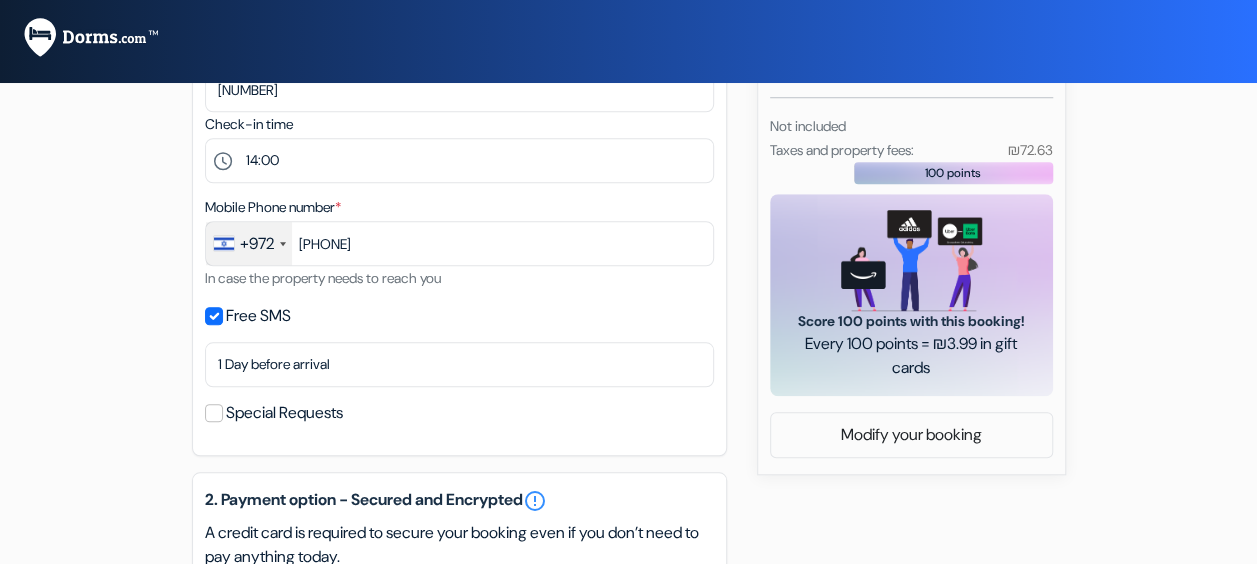 scroll, scrollTop: 700, scrollLeft: 0, axis: vertical 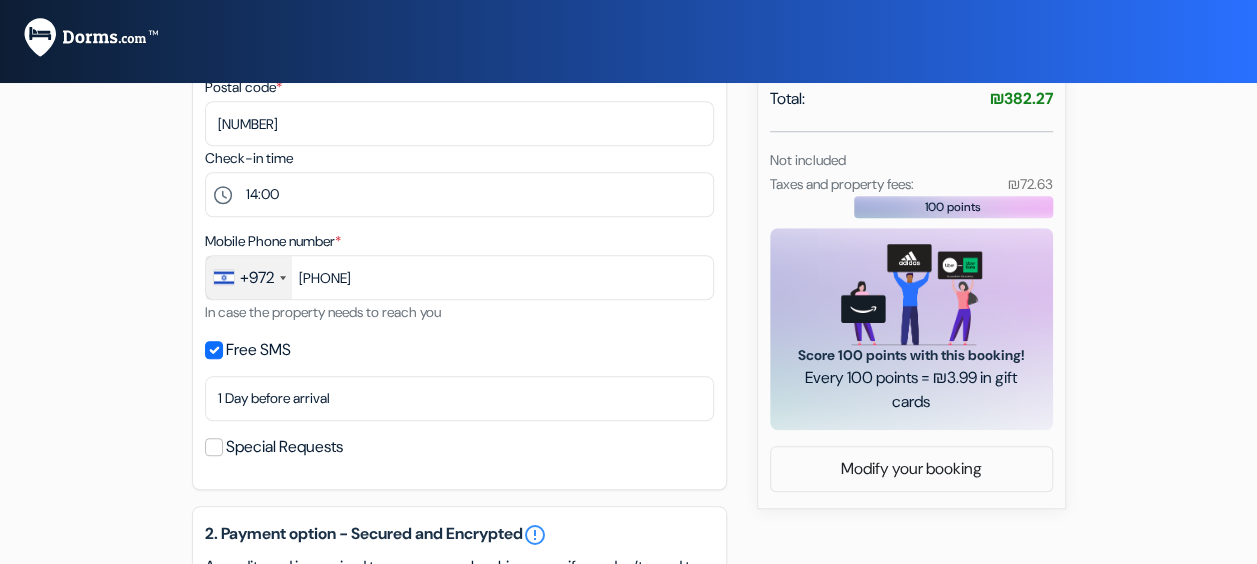 click on "100 points" at bounding box center (953, 207) 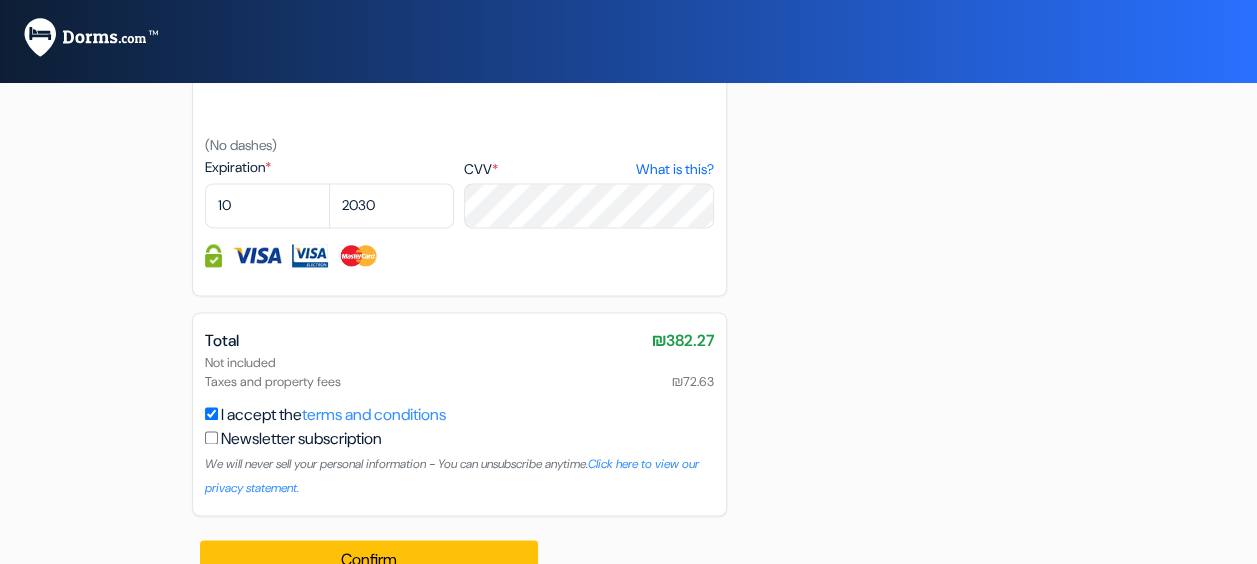 scroll, scrollTop: 1392, scrollLeft: 0, axis: vertical 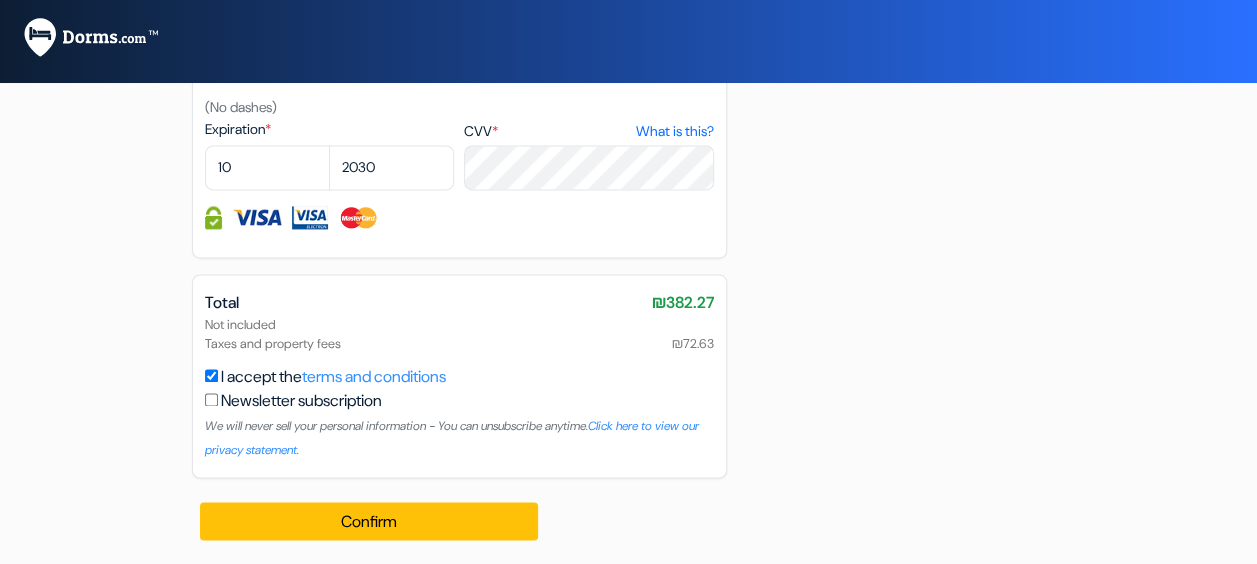 click at bounding box center (211, 399) 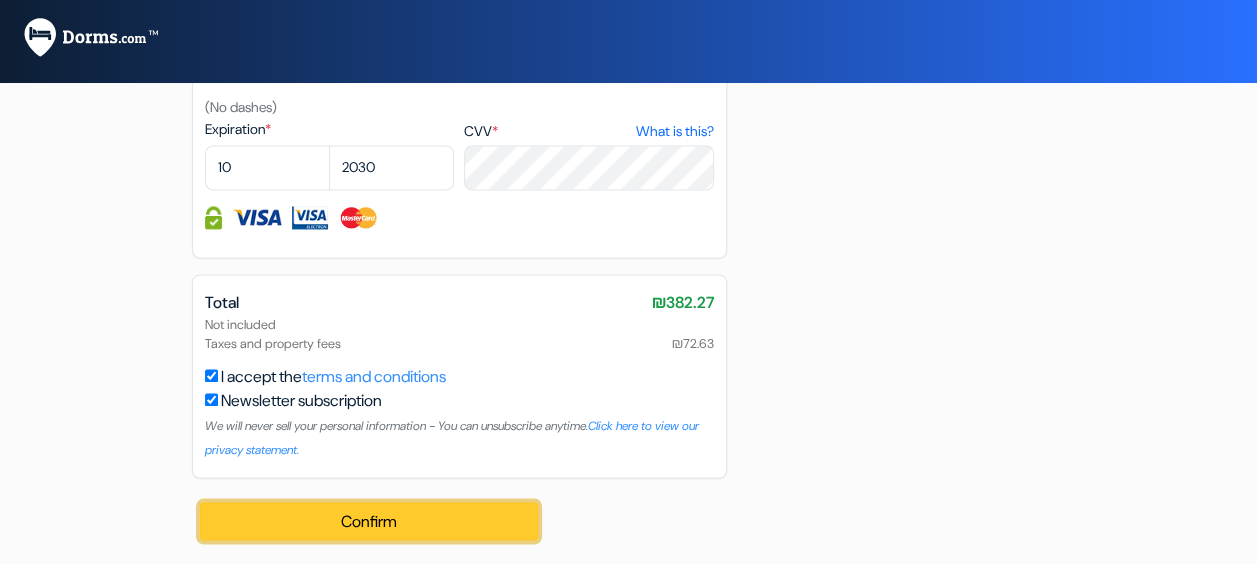 click on "Confirm
Loading..." at bounding box center (369, 521) 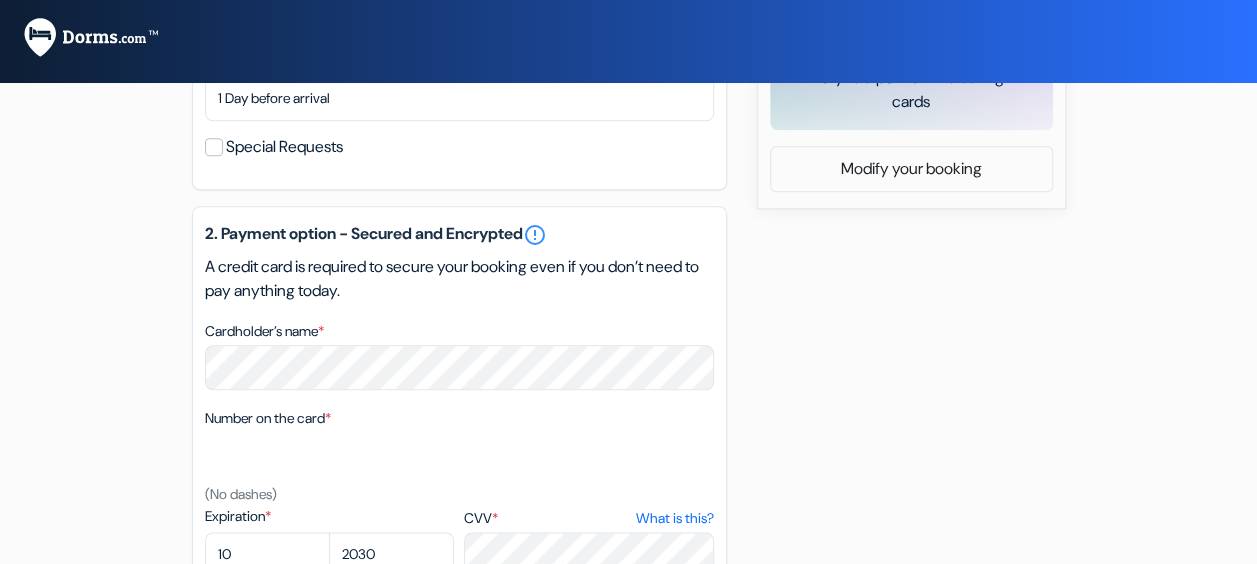 scroll, scrollTop: 1392, scrollLeft: 0, axis: vertical 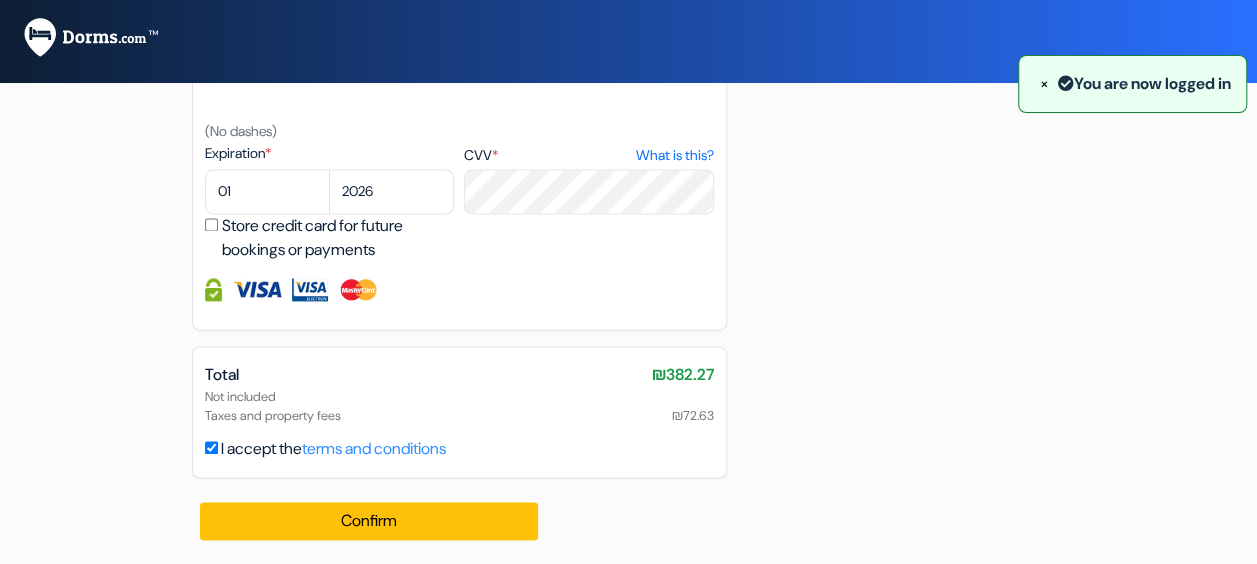 click on "×" at bounding box center (1044, 83) 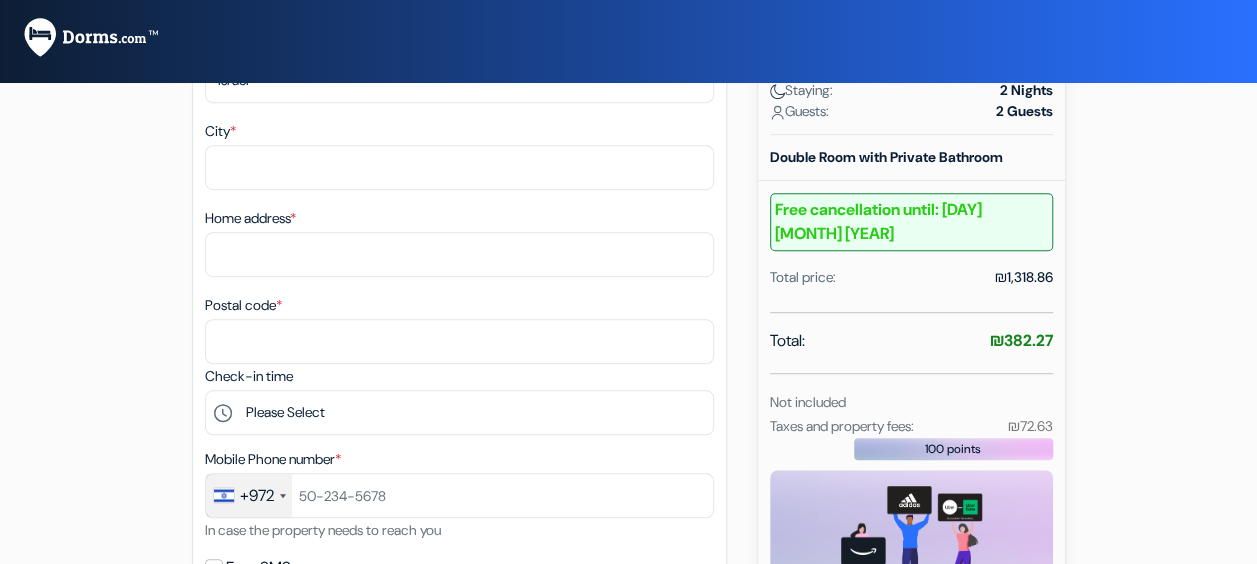 scroll, scrollTop: 312, scrollLeft: 0, axis: vertical 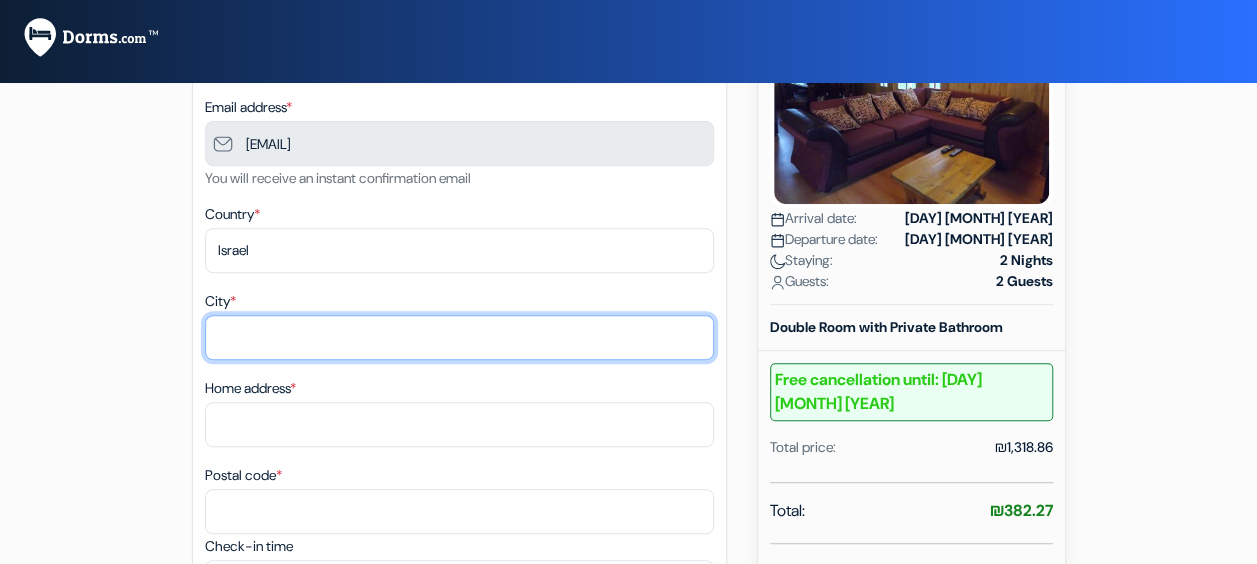click on "City *" at bounding box center [459, 337] 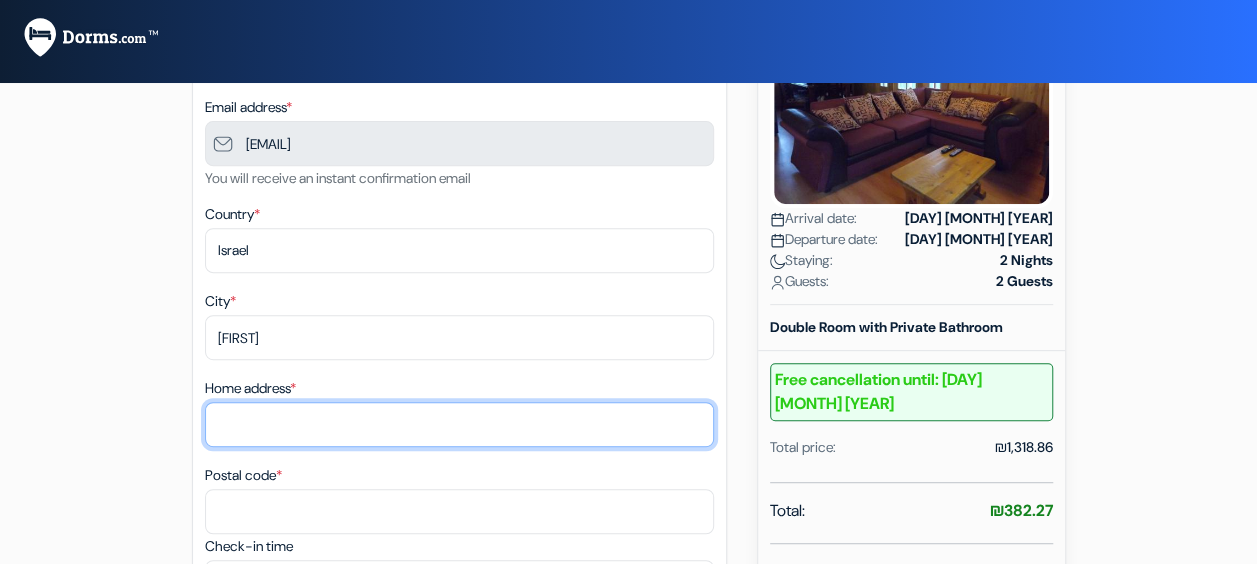 type on "[NUMBER], [STREET]" 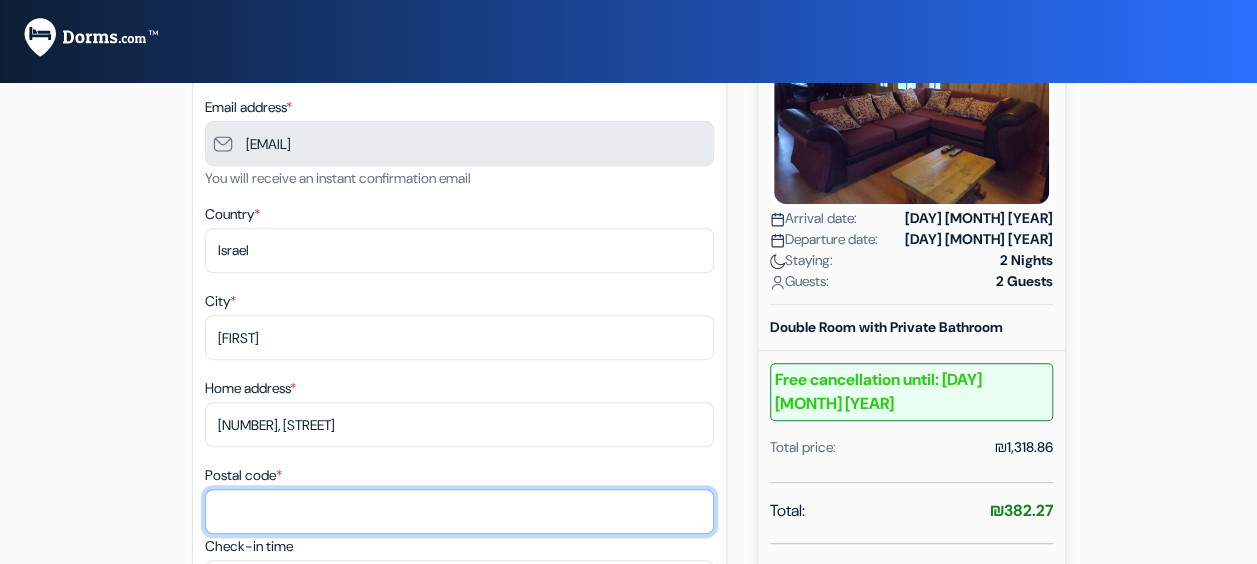 type on "[NUMBER]" 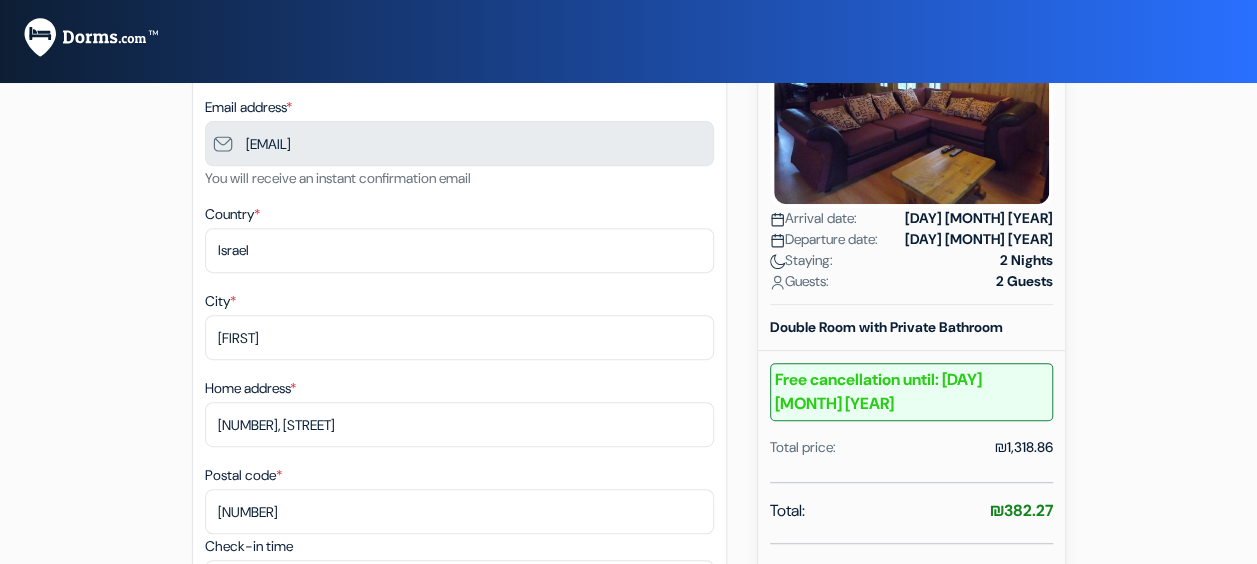type on "[PHONE]" 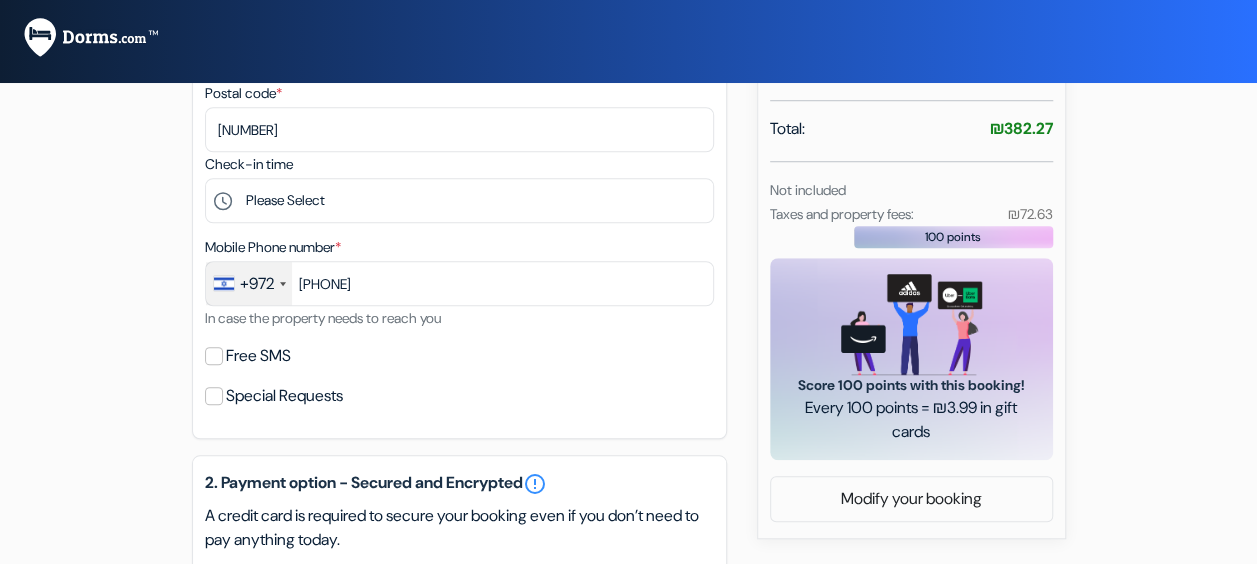 scroll, scrollTop: 612, scrollLeft: 0, axis: vertical 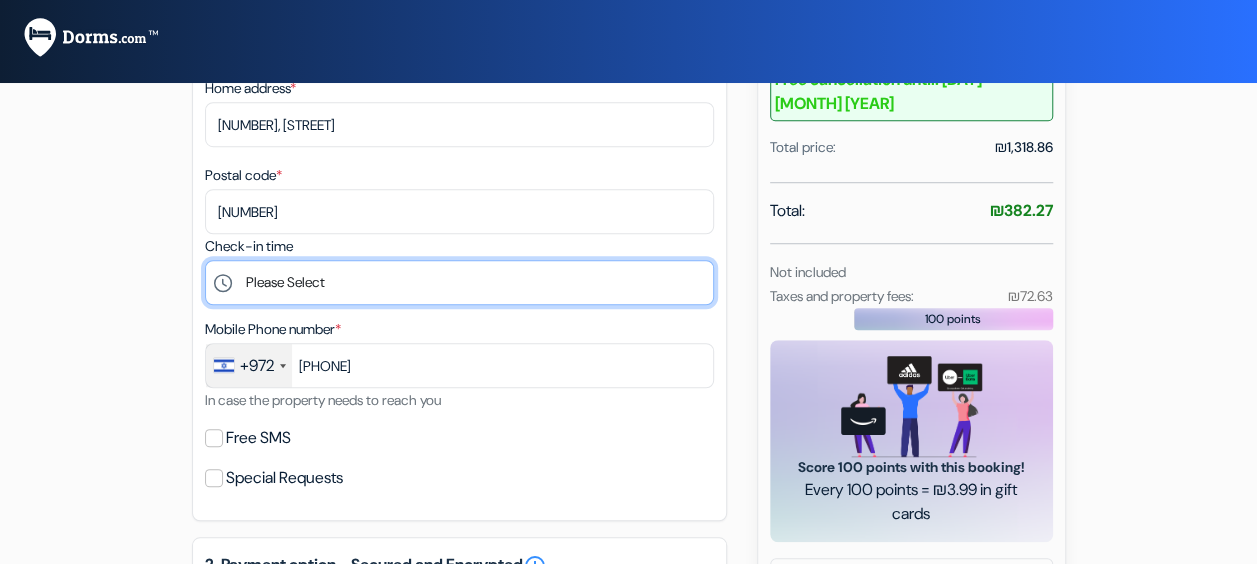 click on "Please Select
14:00
15:00
16:00
17:00
18:00
19:00
20:00
21:00
22:00" at bounding box center [459, 282] 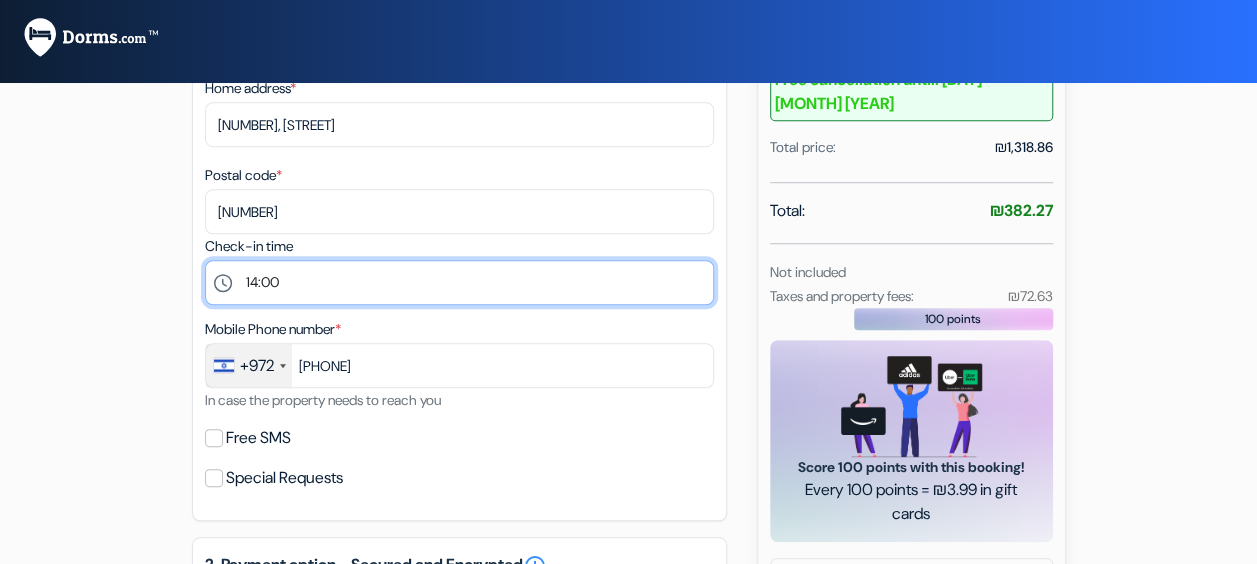 click on "Please Select
14:00
15:00
16:00
17:00
18:00
19:00
20:00
21:00
22:00" at bounding box center [459, 282] 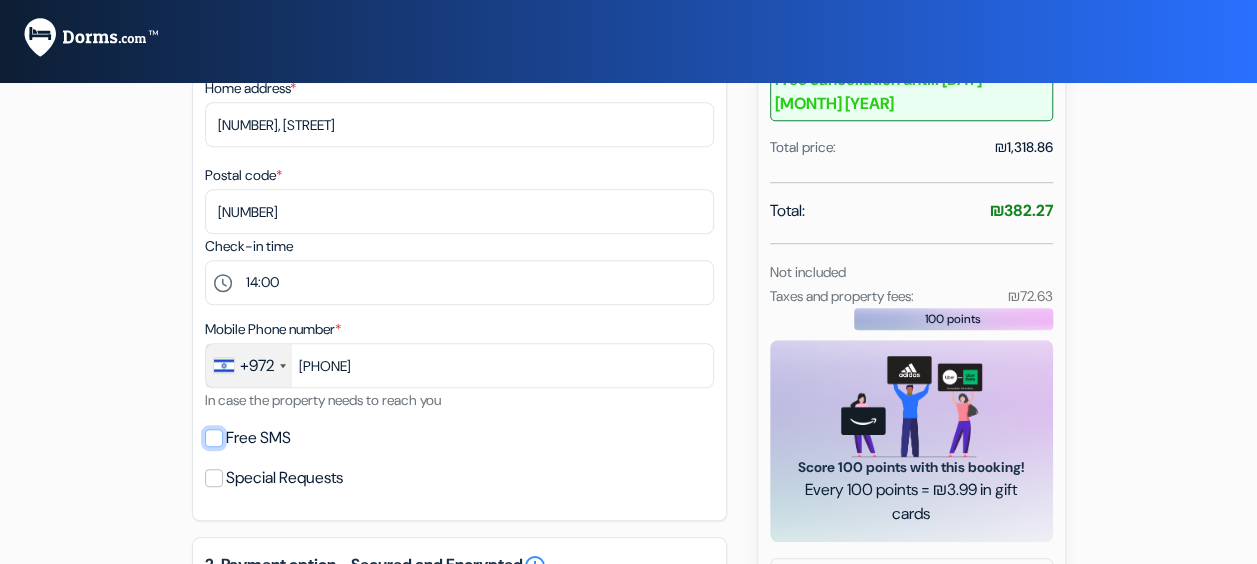 click on "Free SMS" at bounding box center [214, 438] 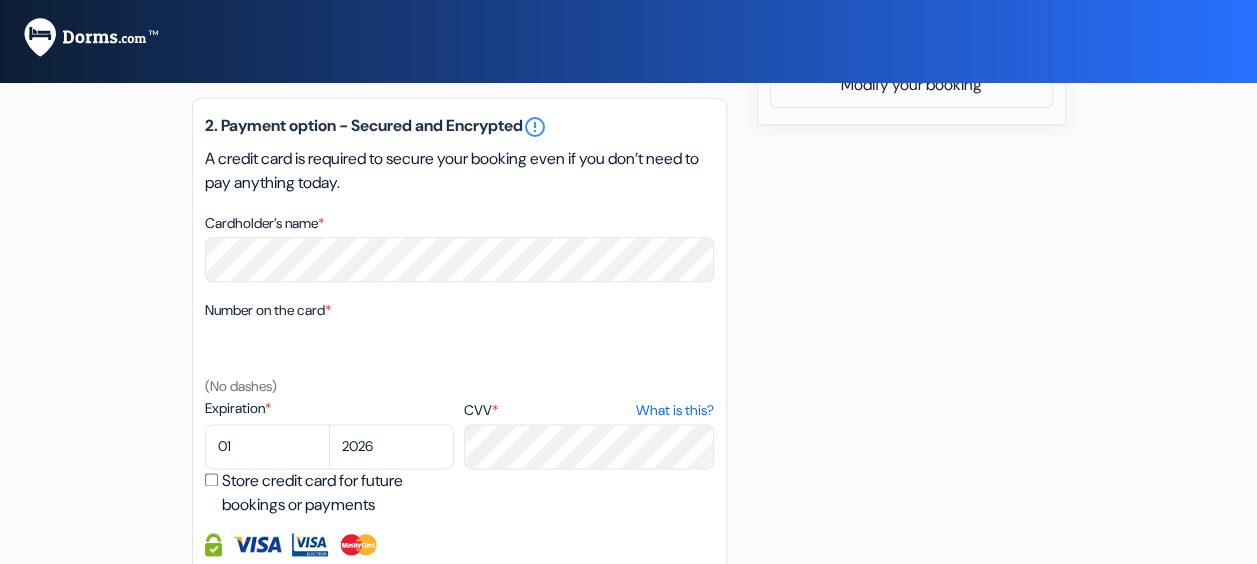 scroll, scrollTop: 1112, scrollLeft: 0, axis: vertical 